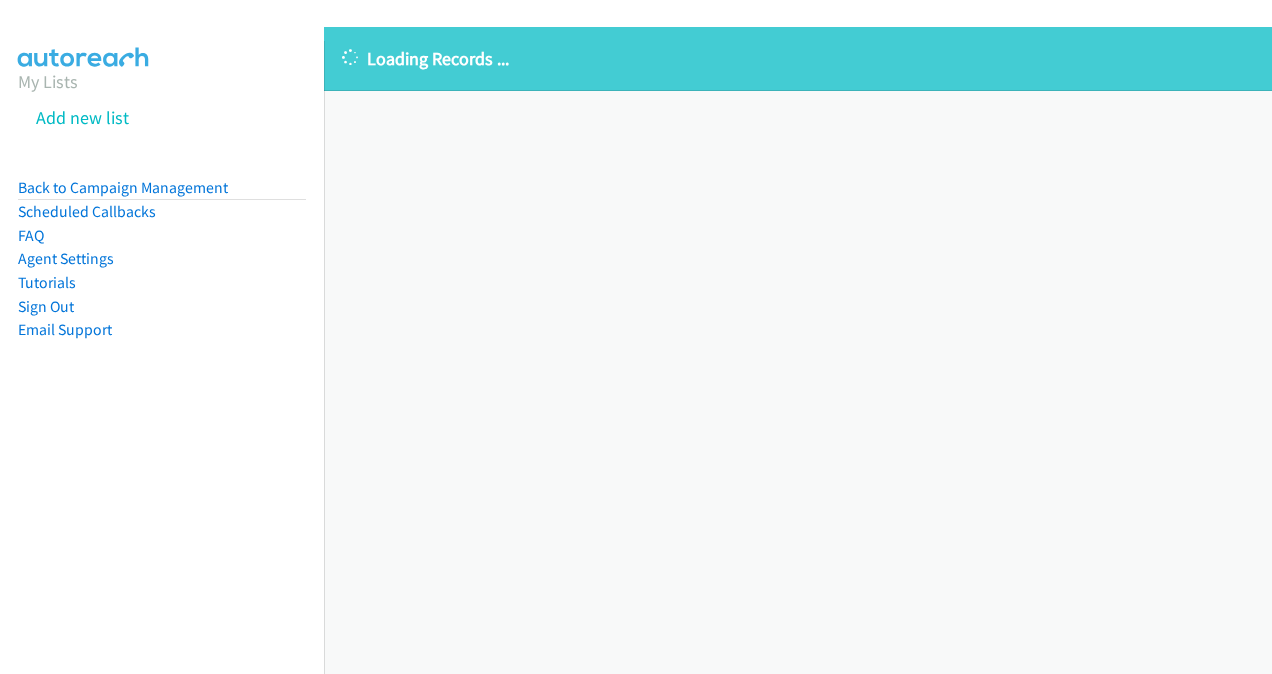scroll, scrollTop: 0, scrollLeft: 0, axis: both 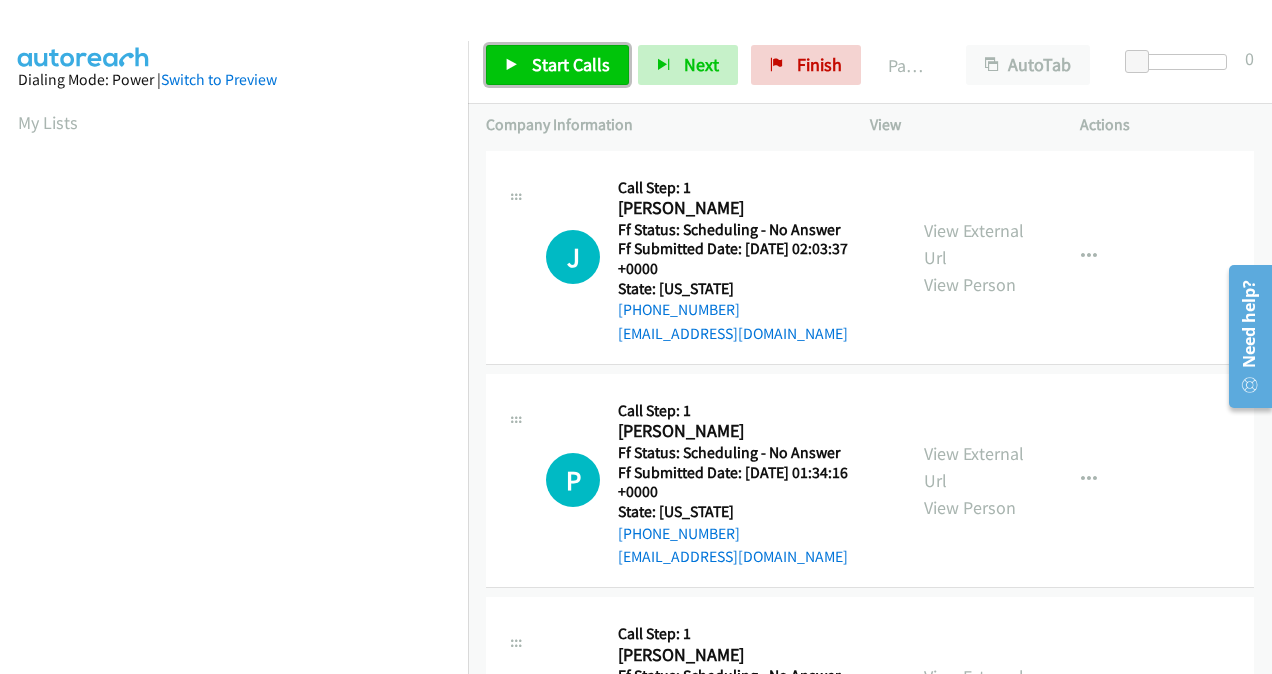 click on "Start Calls" at bounding box center [571, 64] 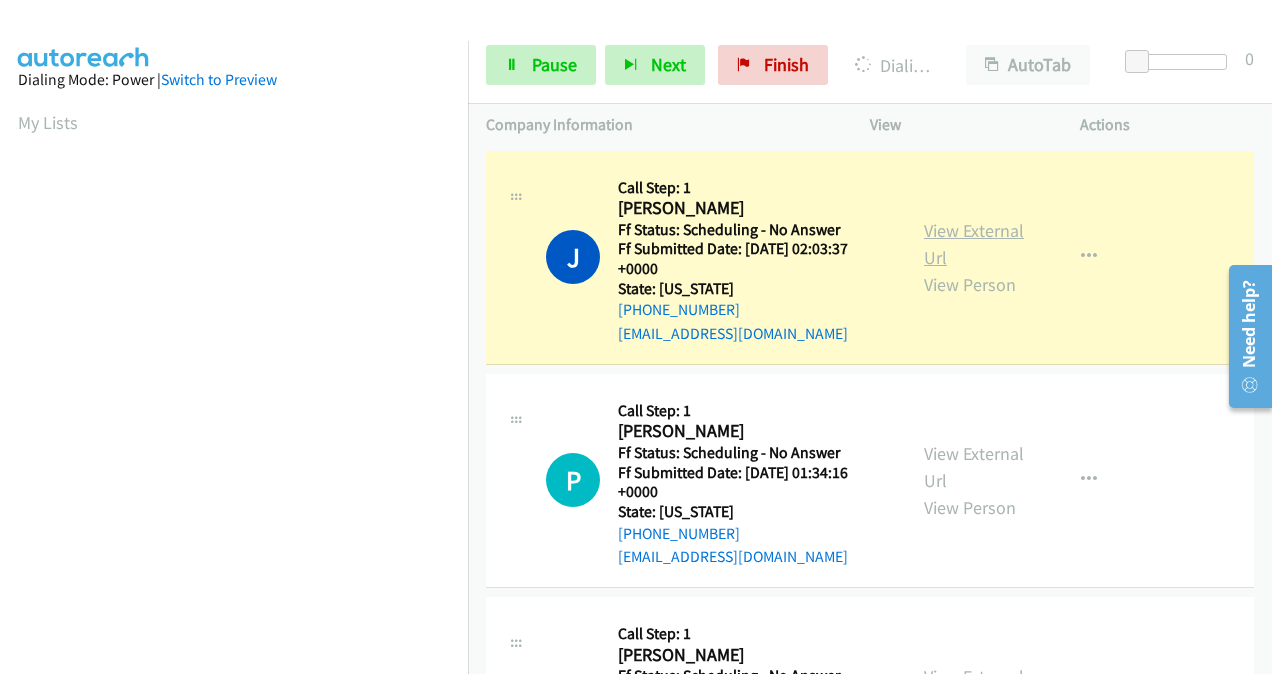 click on "View External Url" at bounding box center (974, 244) 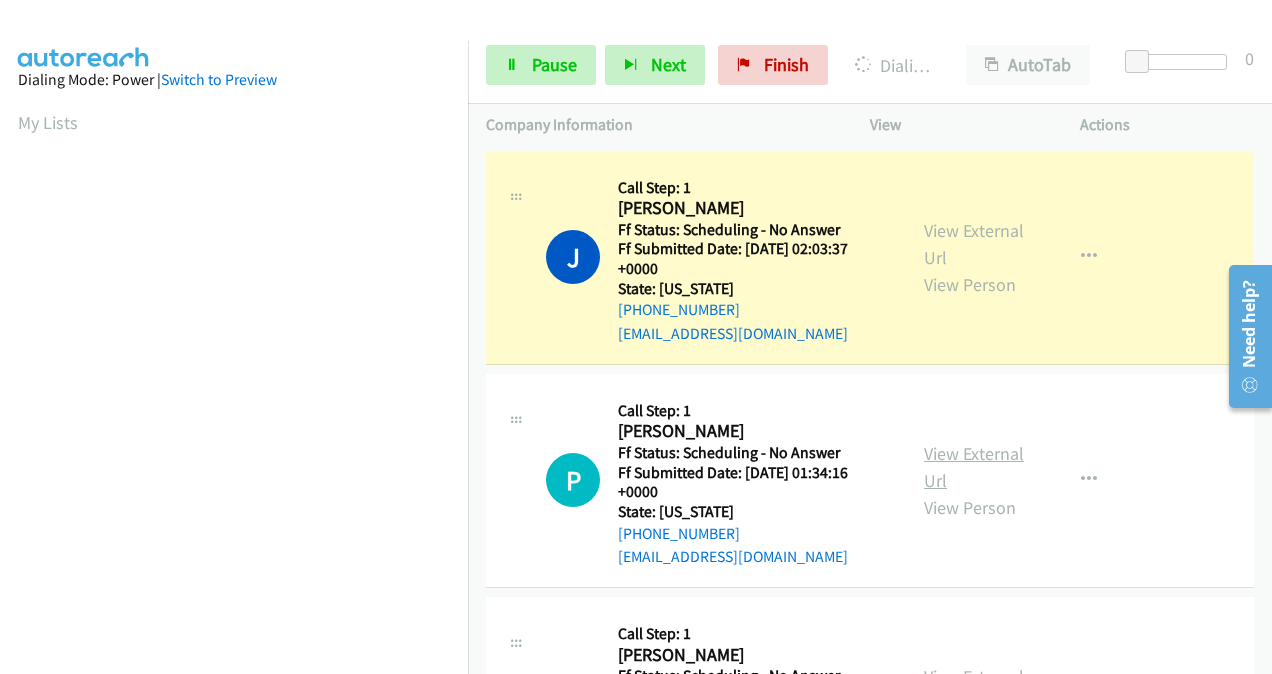 click on "View External Url" at bounding box center (974, 467) 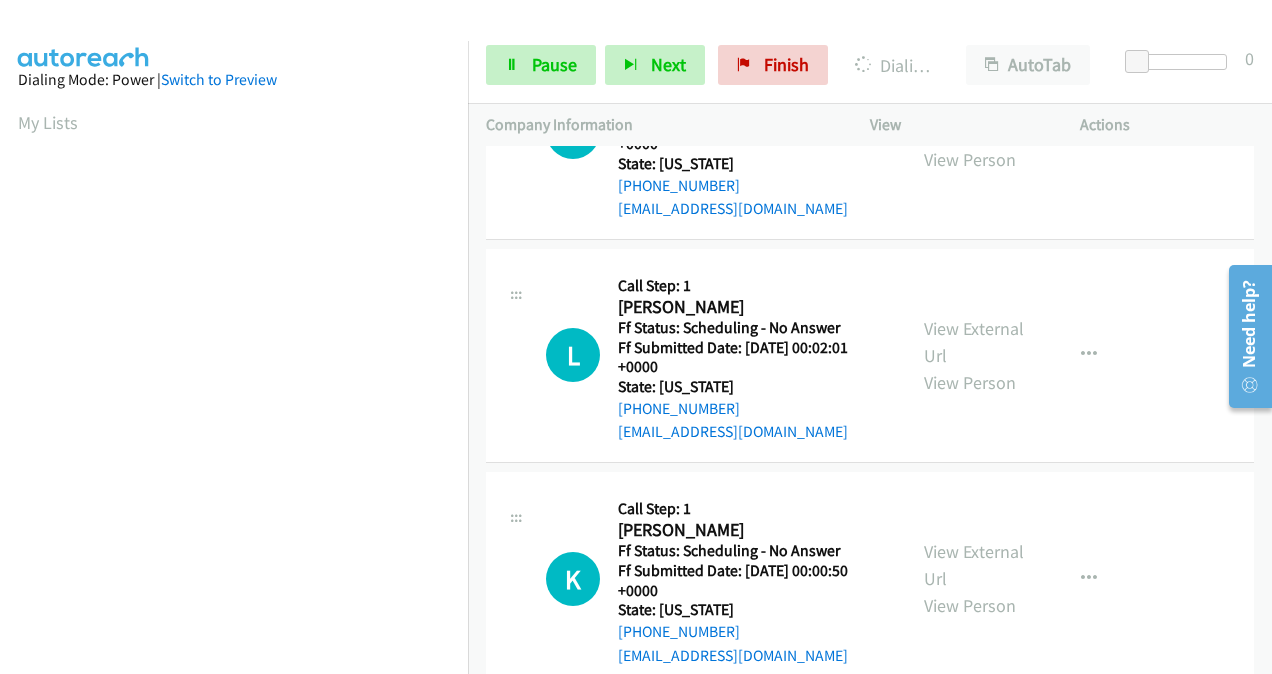 scroll, scrollTop: 400, scrollLeft: 0, axis: vertical 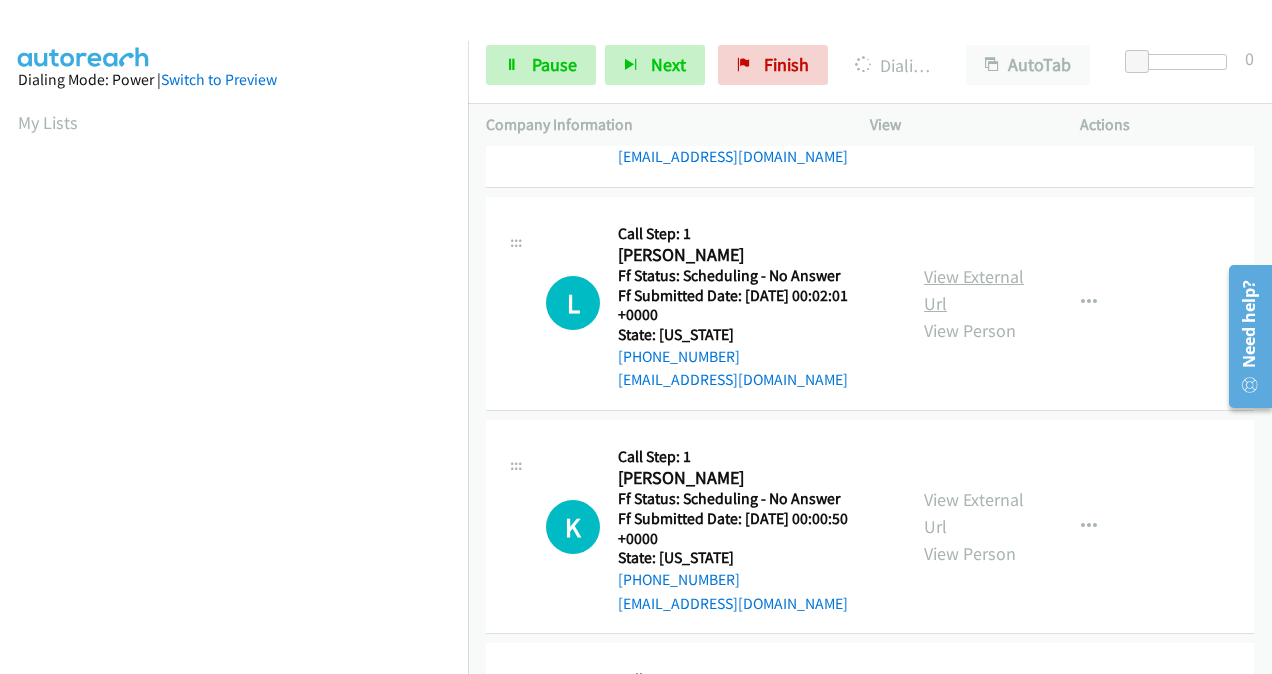 click on "View External Url" at bounding box center (974, 290) 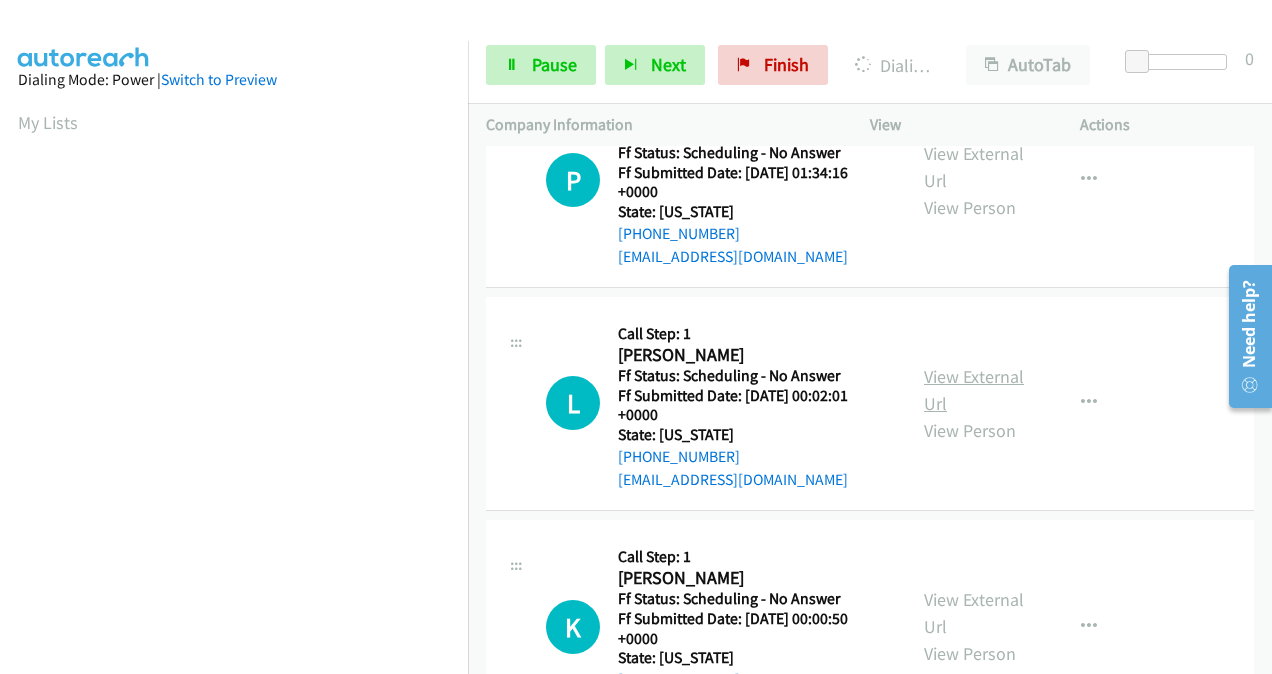 scroll, scrollTop: 206, scrollLeft: 0, axis: vertical 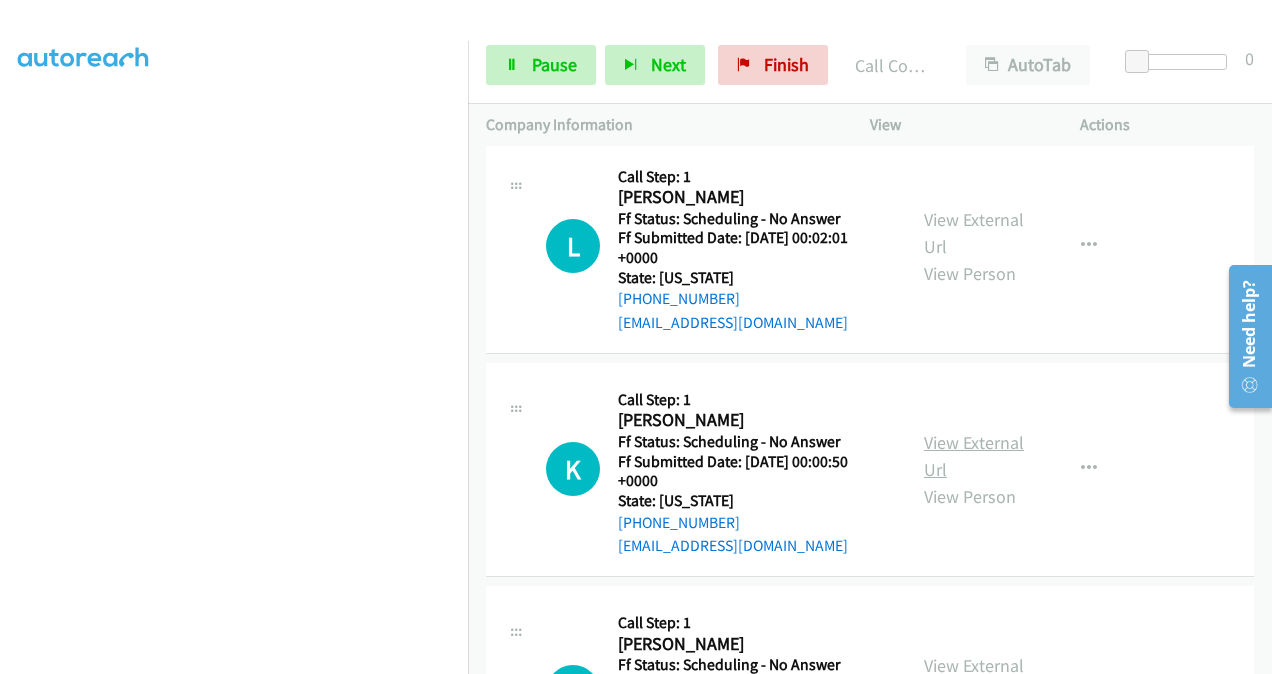 click on "View External Url" at bounding box center (974, 456) 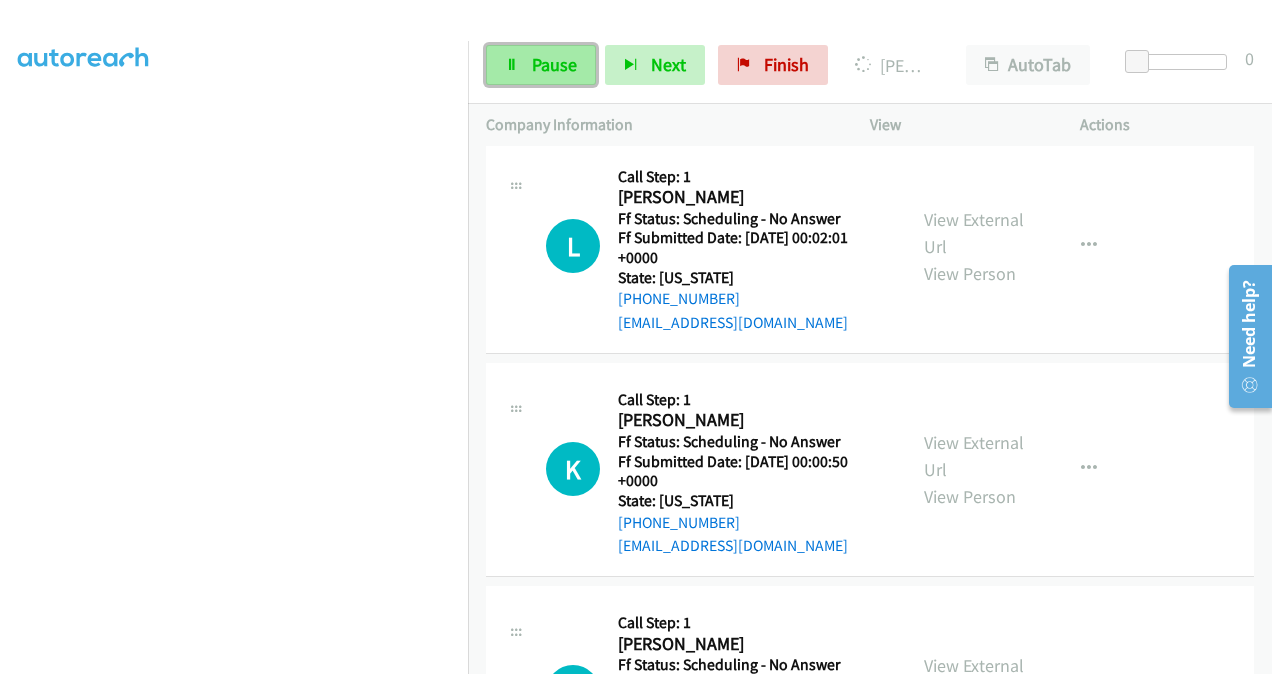 click on "Pause" at bounding box center [554, 64] 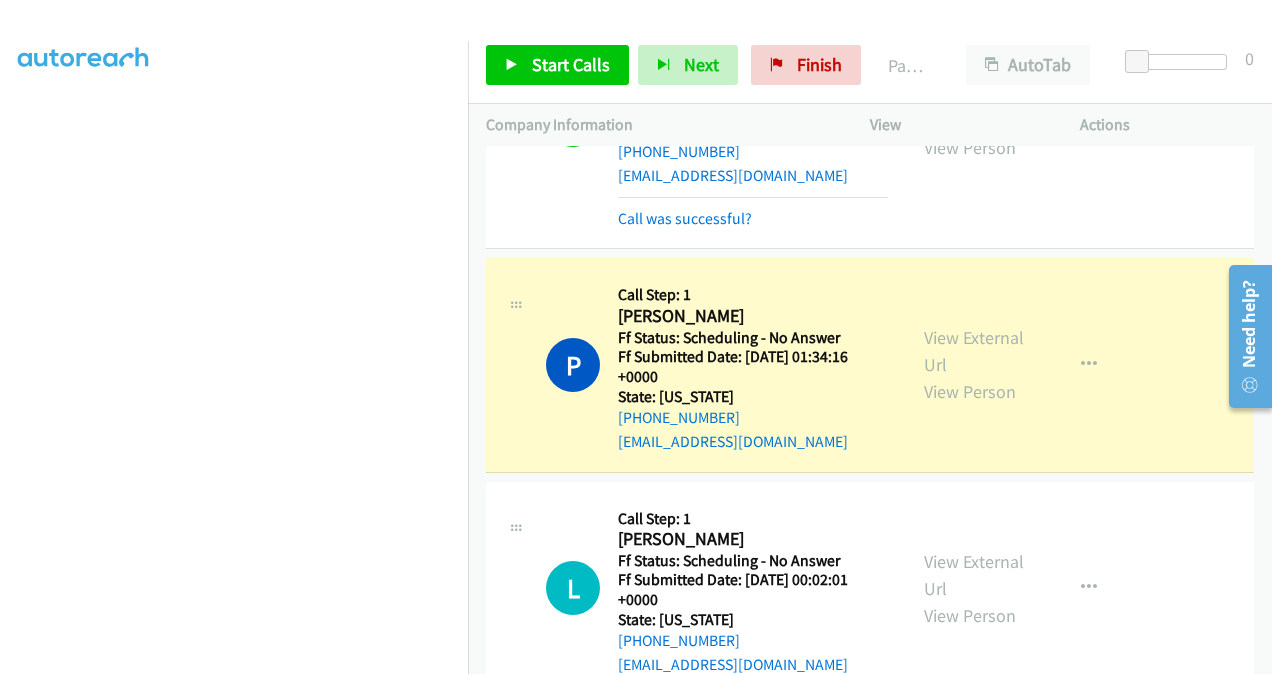 scroll, scrollTop: 200, scrollLeft: 0, axis: vertical 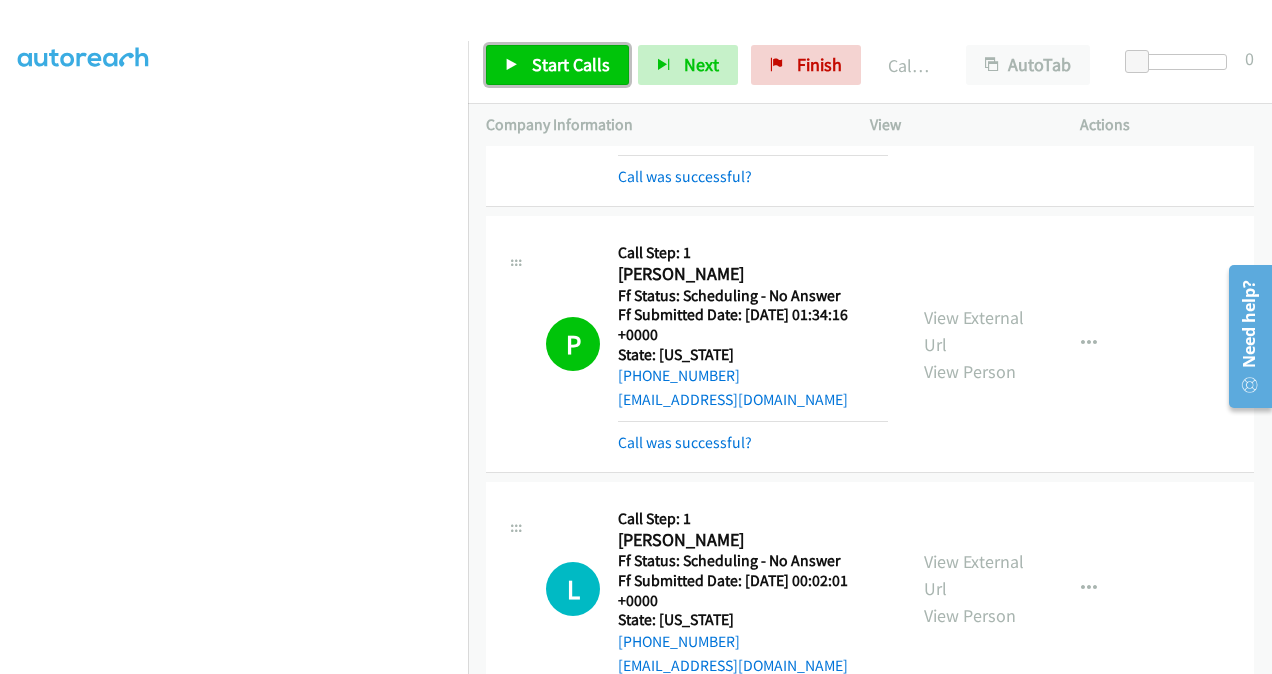 click on "Start Calls" at bounding box center (571, 64) 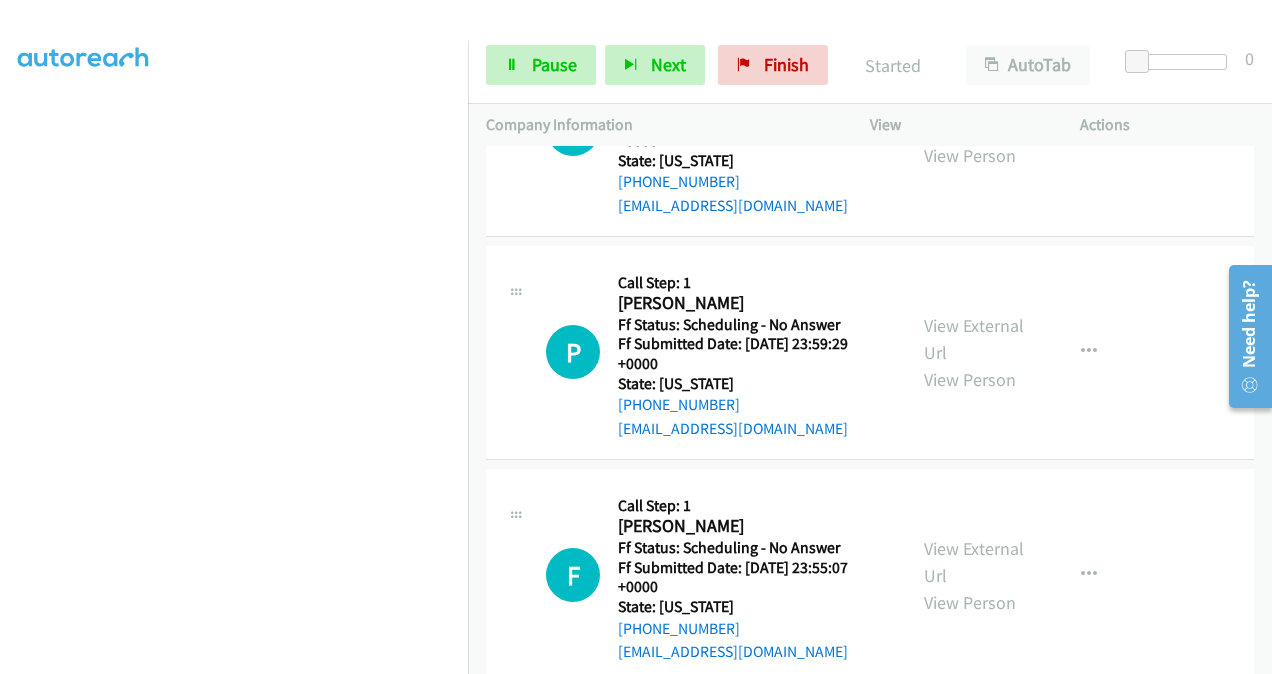 scroll, scrollTop: 900, scrollLeft: 0, axis: vertical 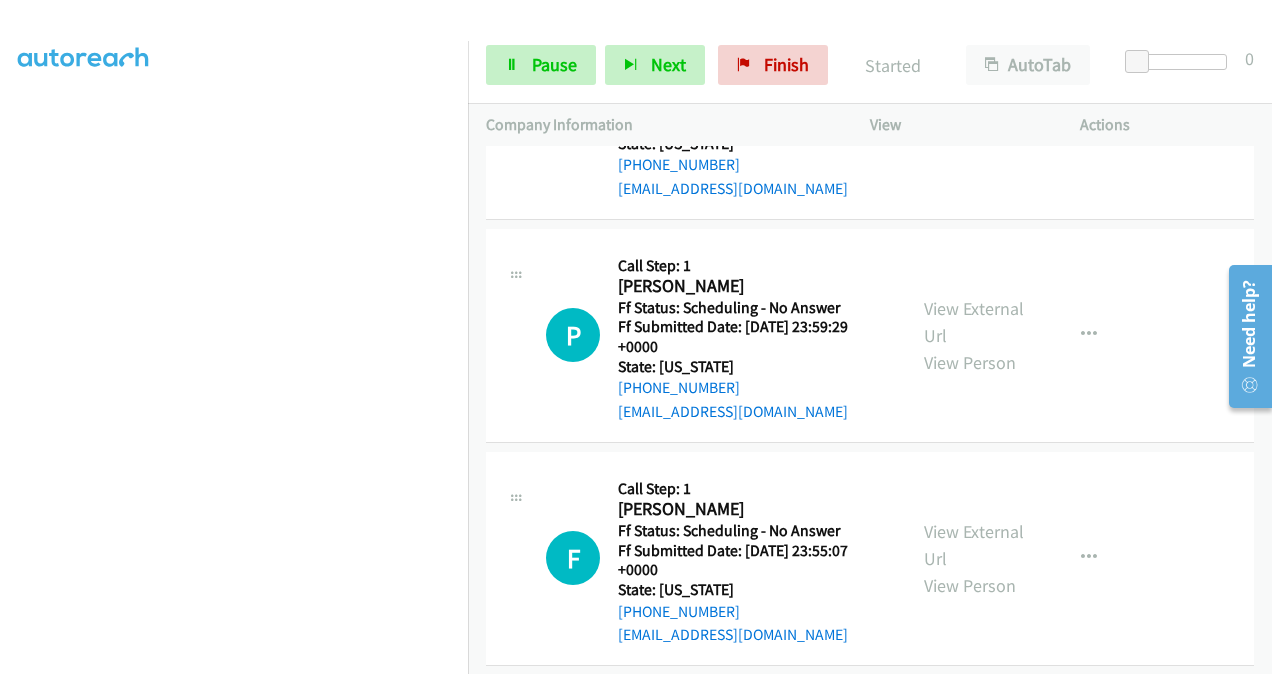 click on "View External Url
View Person" at bounding box center [975, 335] 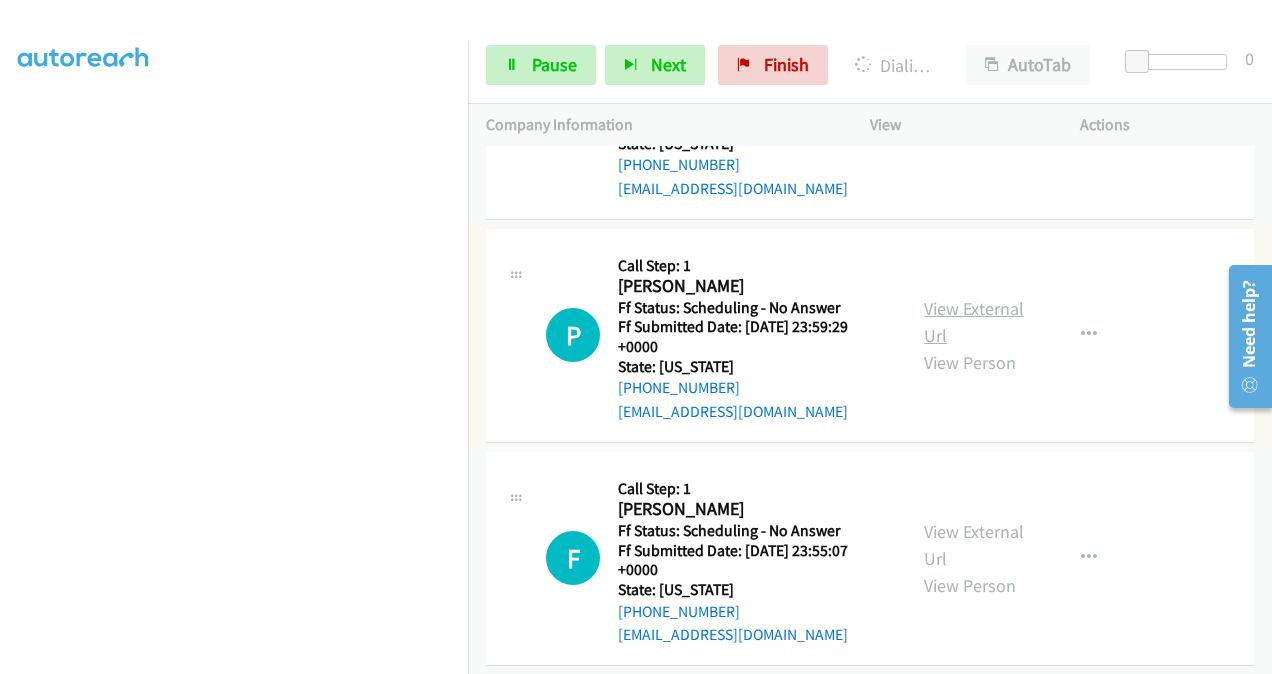 click on "View External Url" at bounding box center (974, 322) 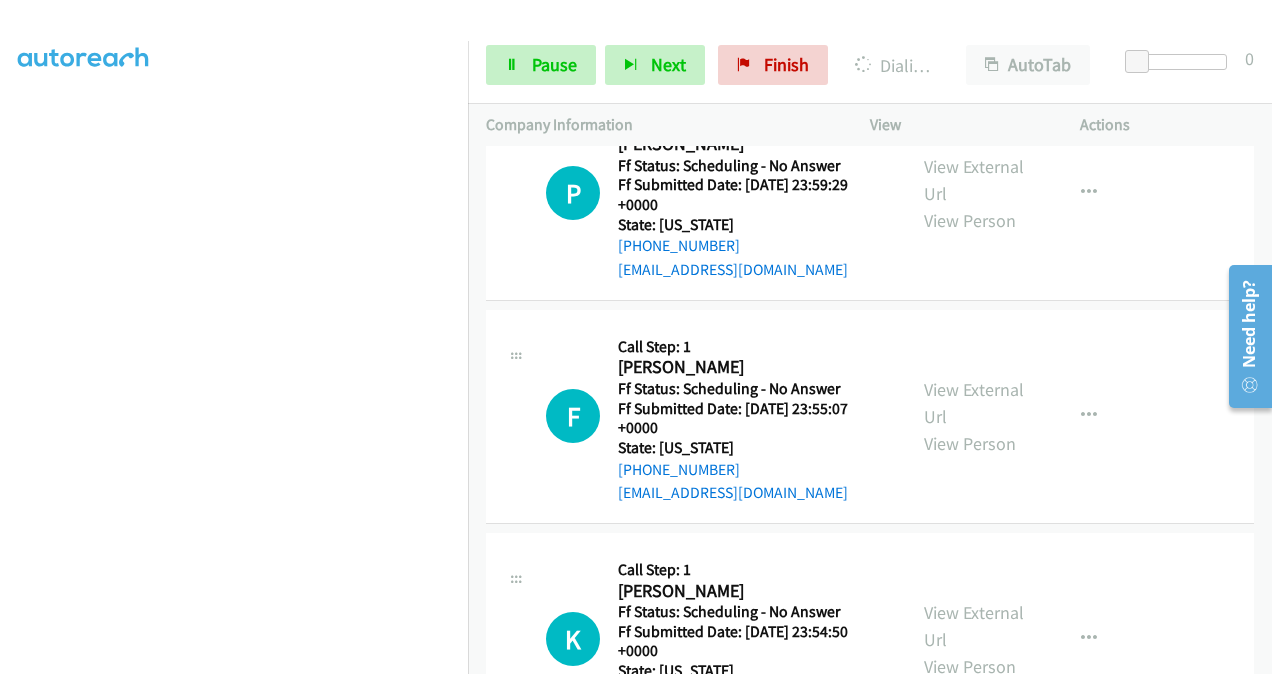 scroll, scrollTop: 1100, scrollLeft: 0, axis: vertical 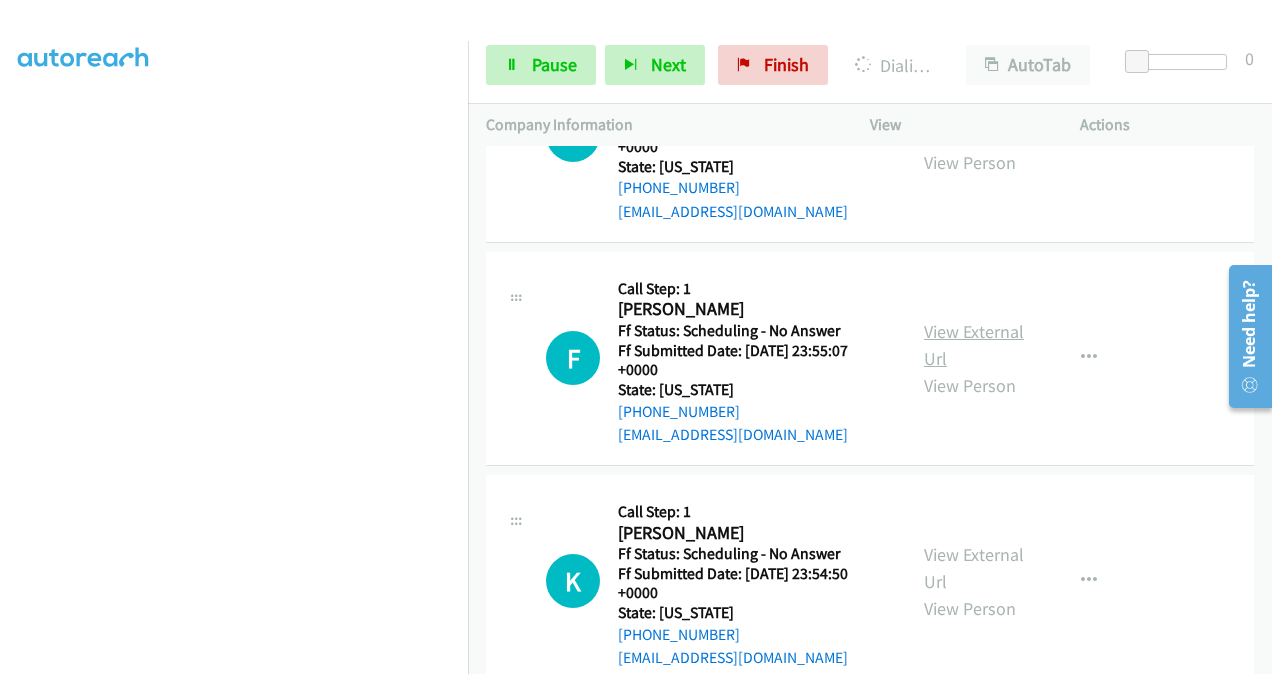 click on "View External Url" at bounding box center [974, 345] 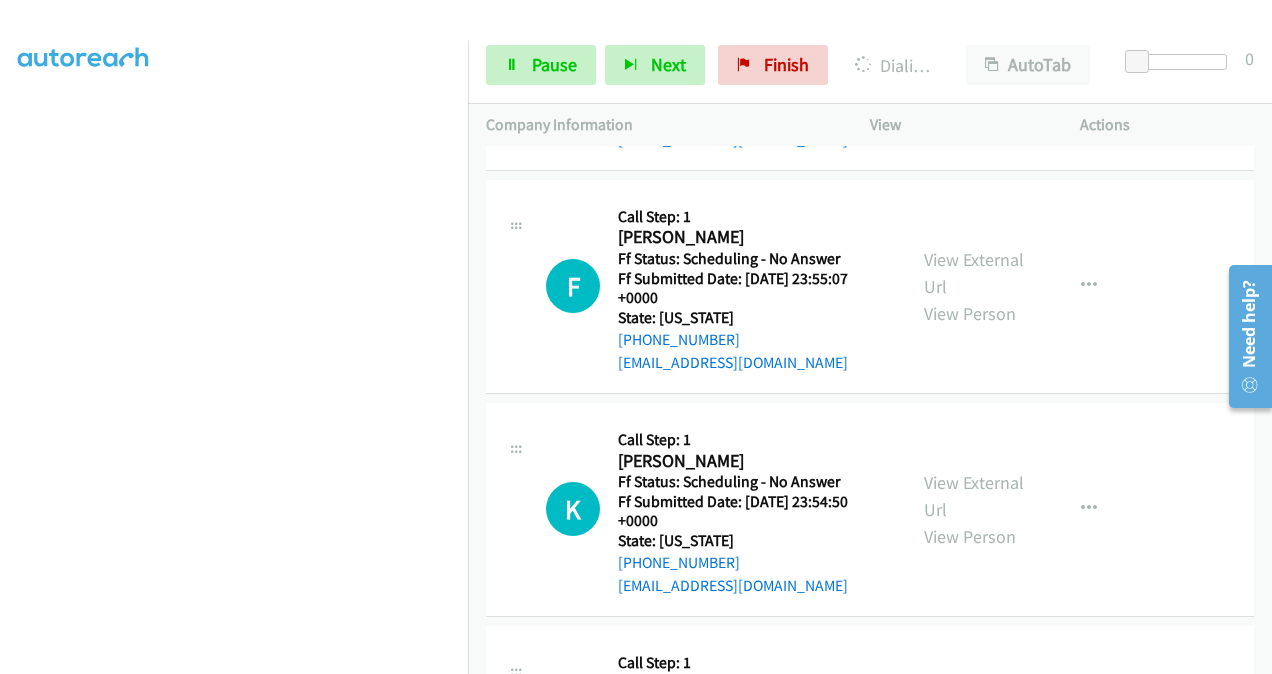 scroll, scrollTop: 1300, scrollLeft: 0, axis: vertical 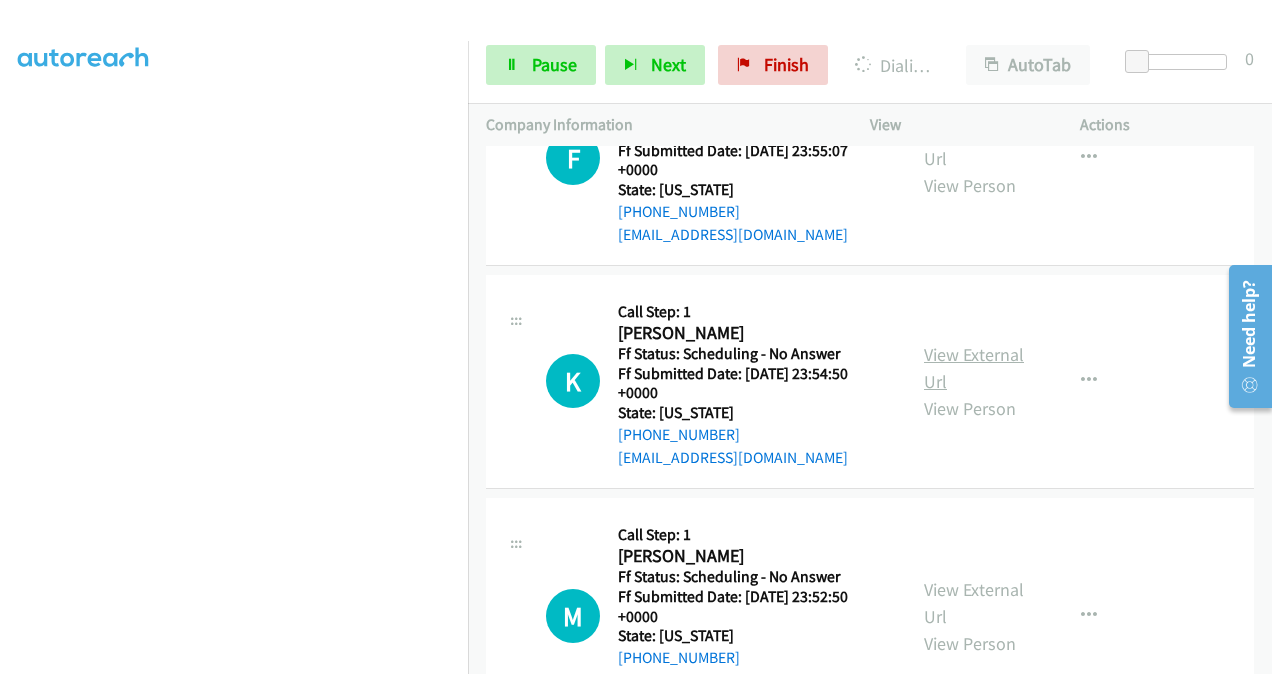 click on "View External Url" at bounding box center (974, 368) 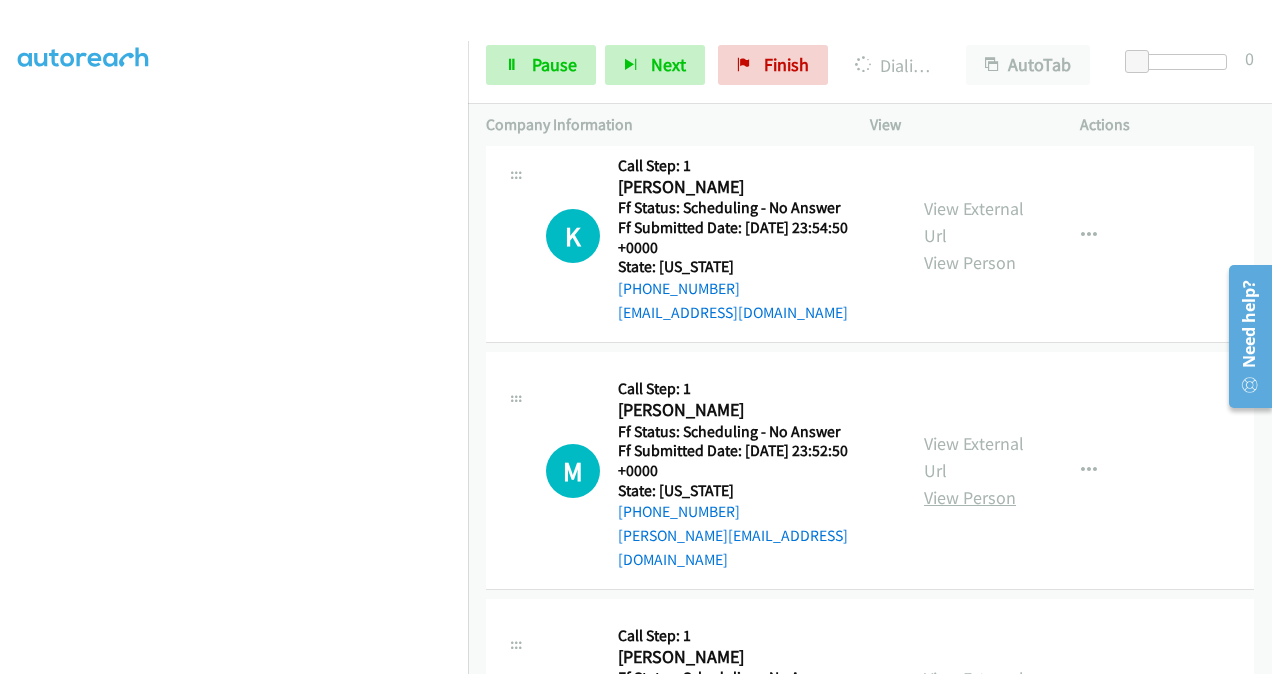 scroll, scrollTop: 1500, scrollLeft: 0, axis: vertical 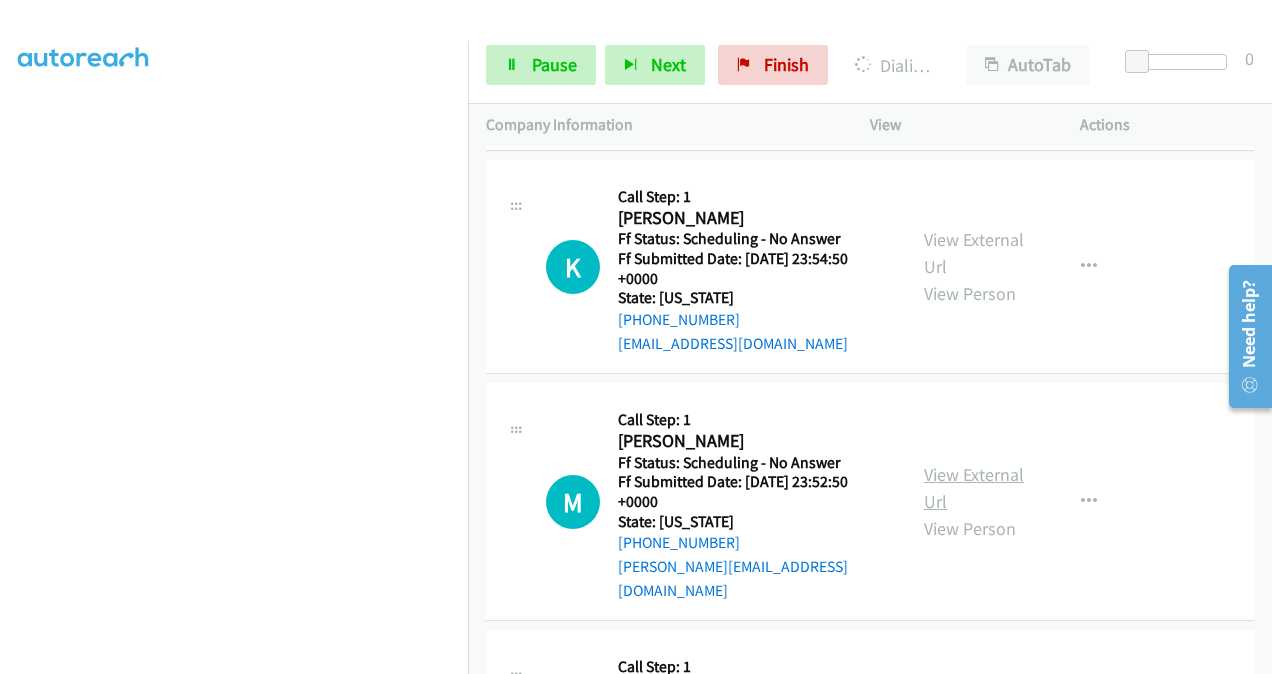 click on "View External Url" at bounding box center (974, 488) 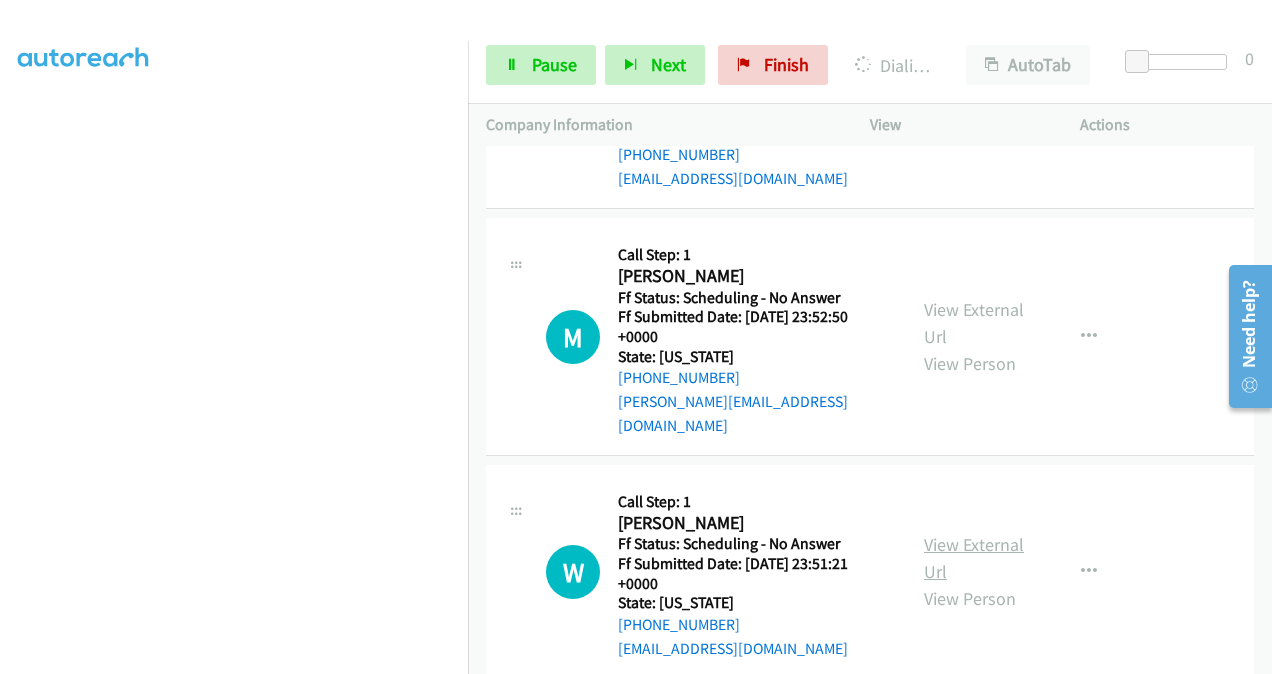 scroll, scrollTop: 1800, scrollLeft: 0, axis: vertical 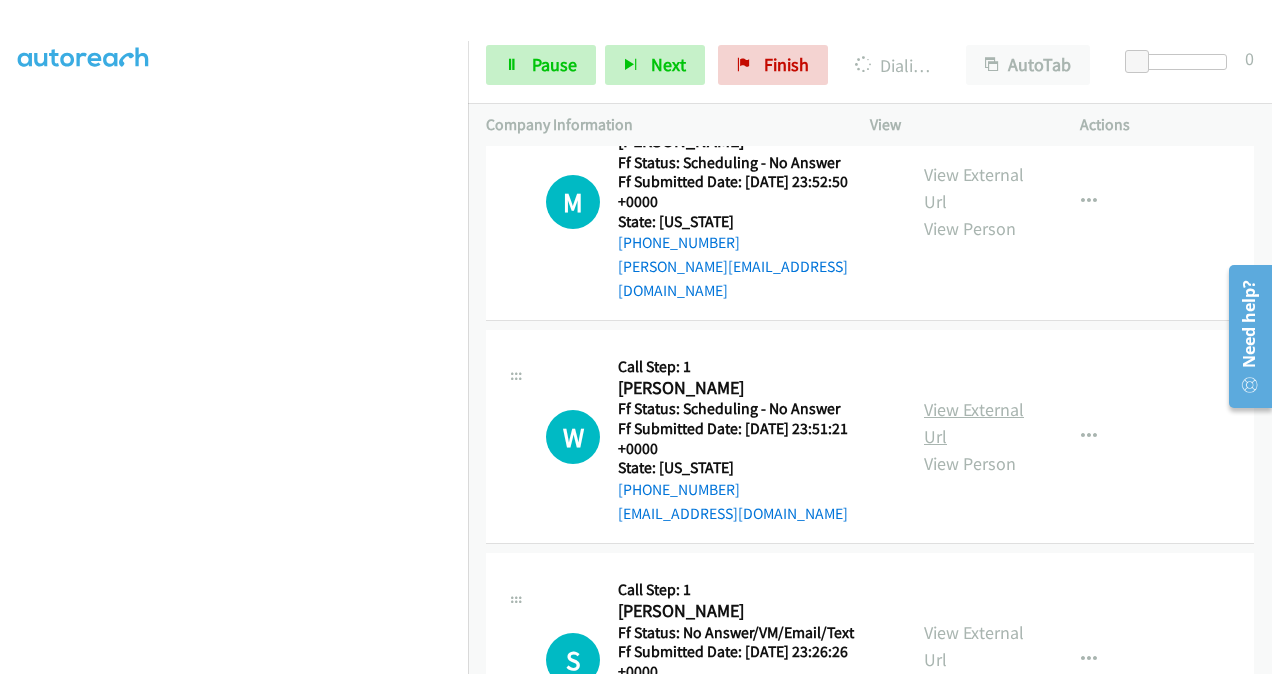 click on "View External Url" at bounding box center [974, 423] 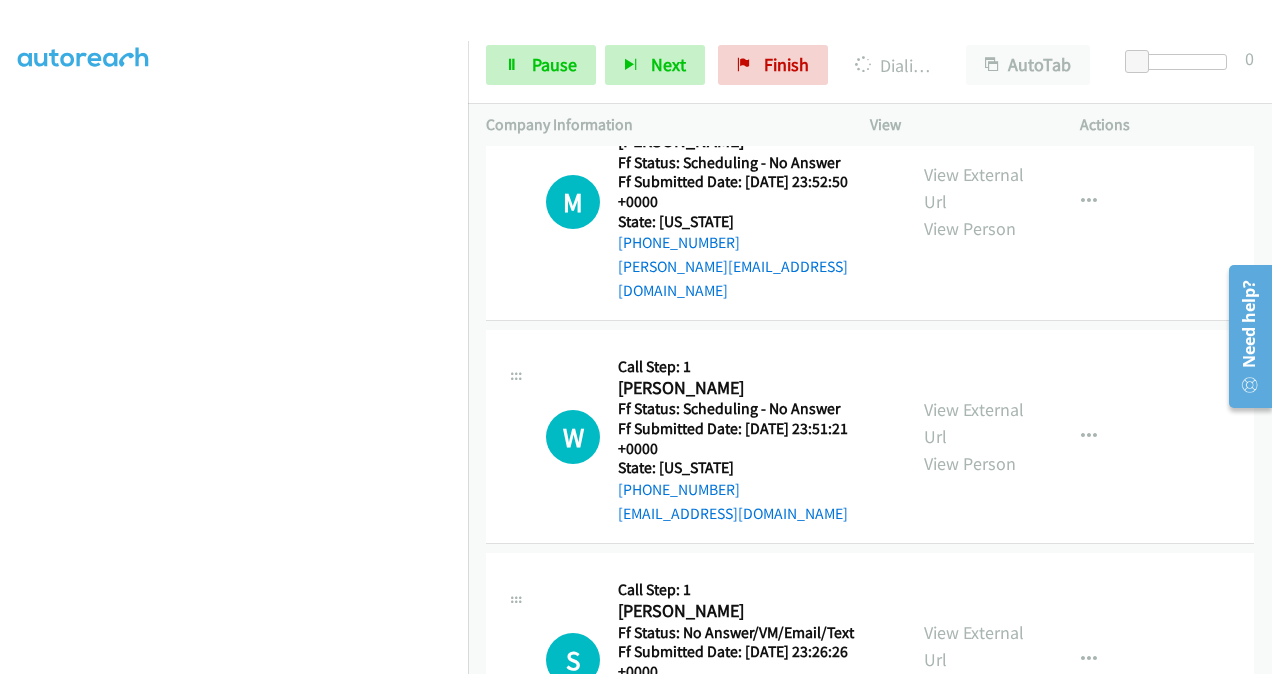 scroll, scrollTop: 2000, scrollLeft: 0, axis: vertical 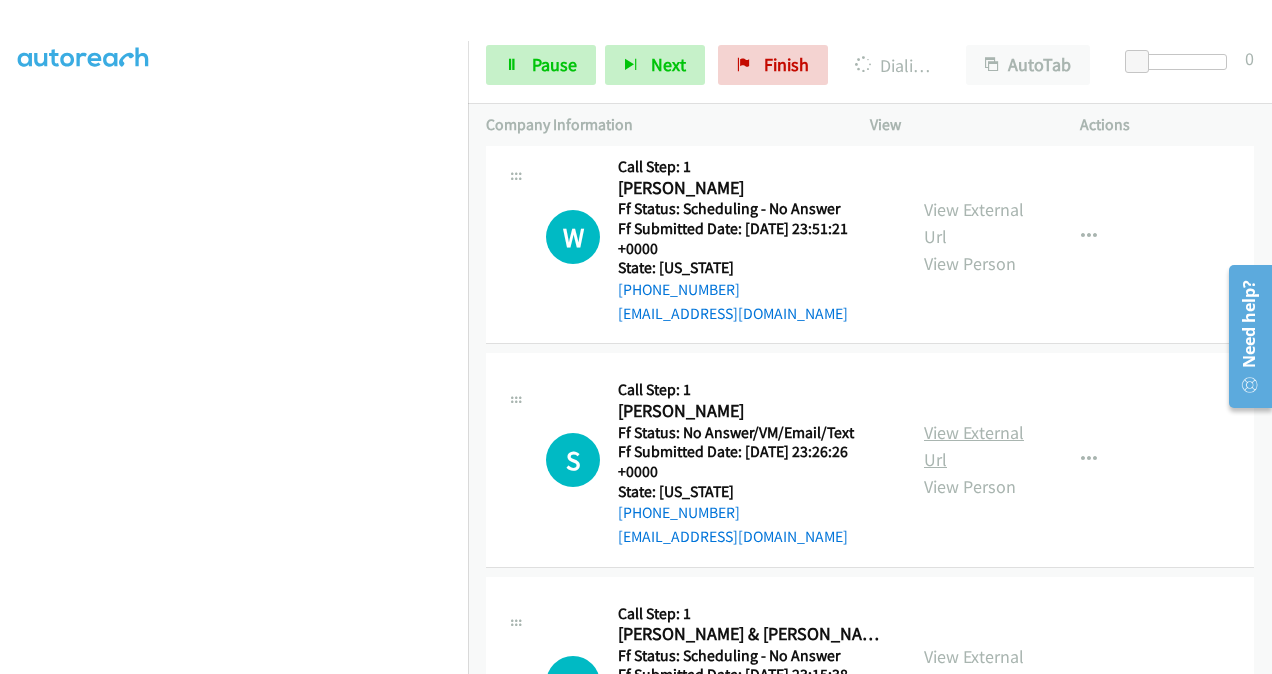 click on "View External Url" at bounding box center [974, 446] 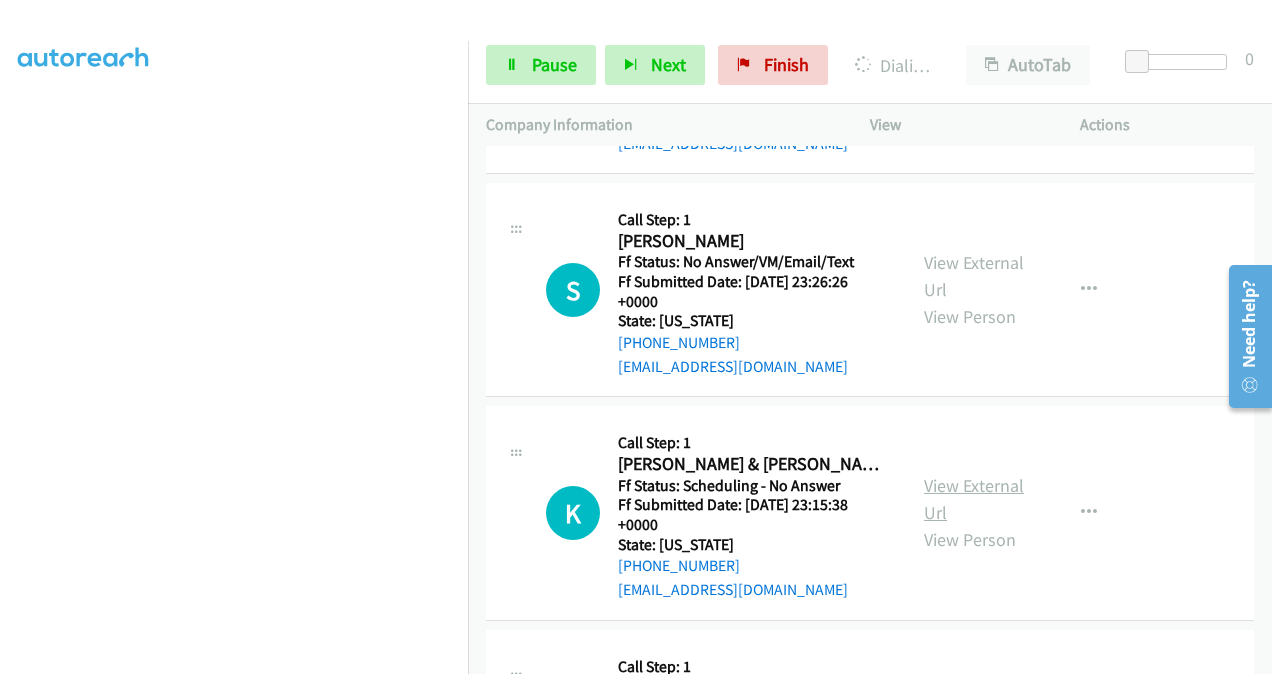 scroll, scrollTop: 2300, scrollLeft: 0, axis: vertical 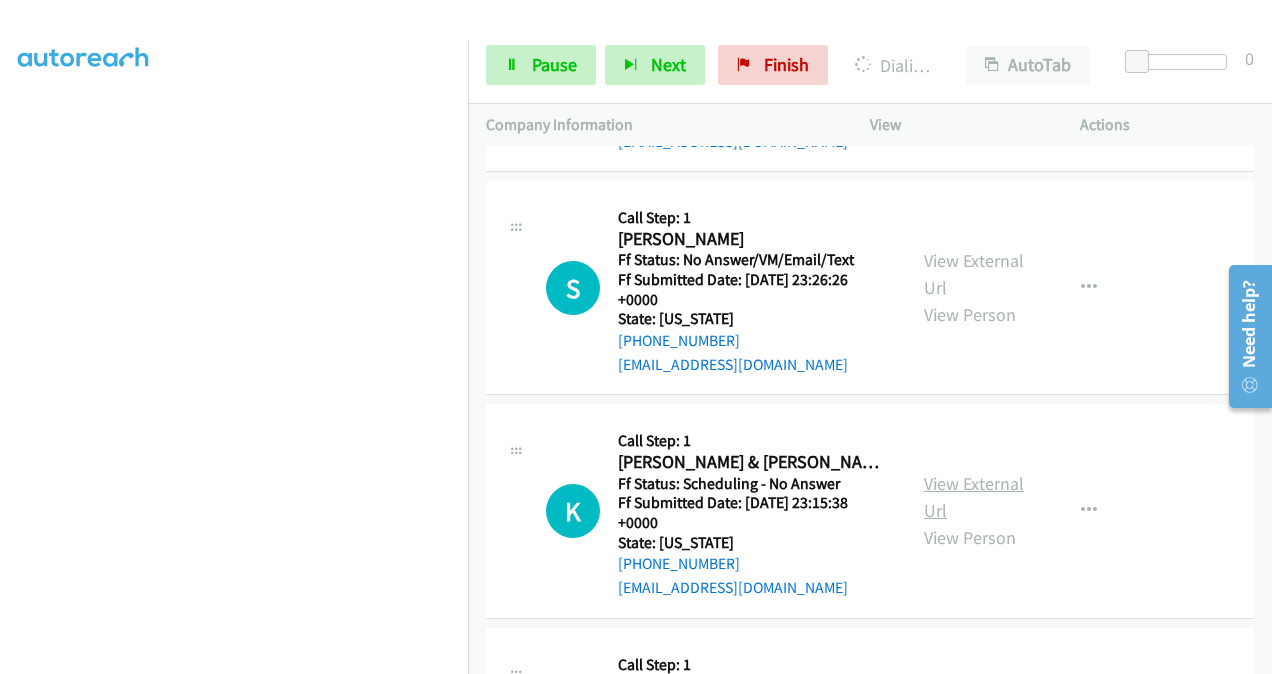 click on "View External Url" at bounding box center (974, 497) 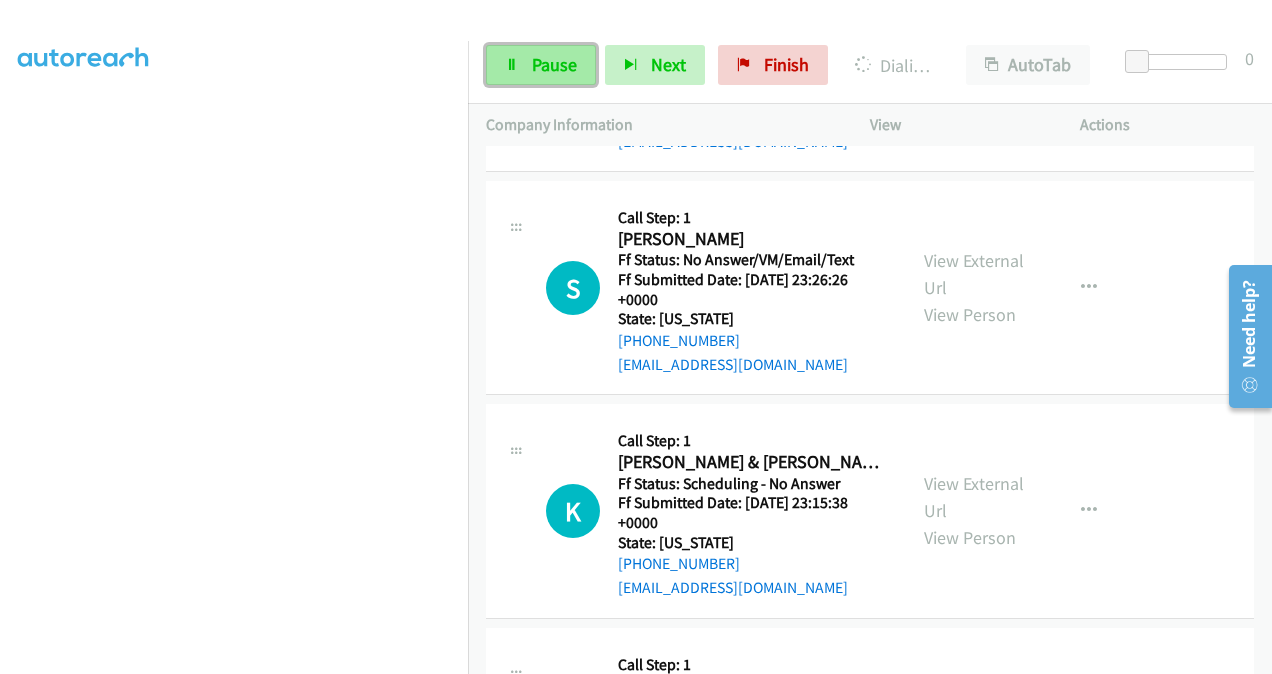 click on "Pause" at bounding box center [541, 65] 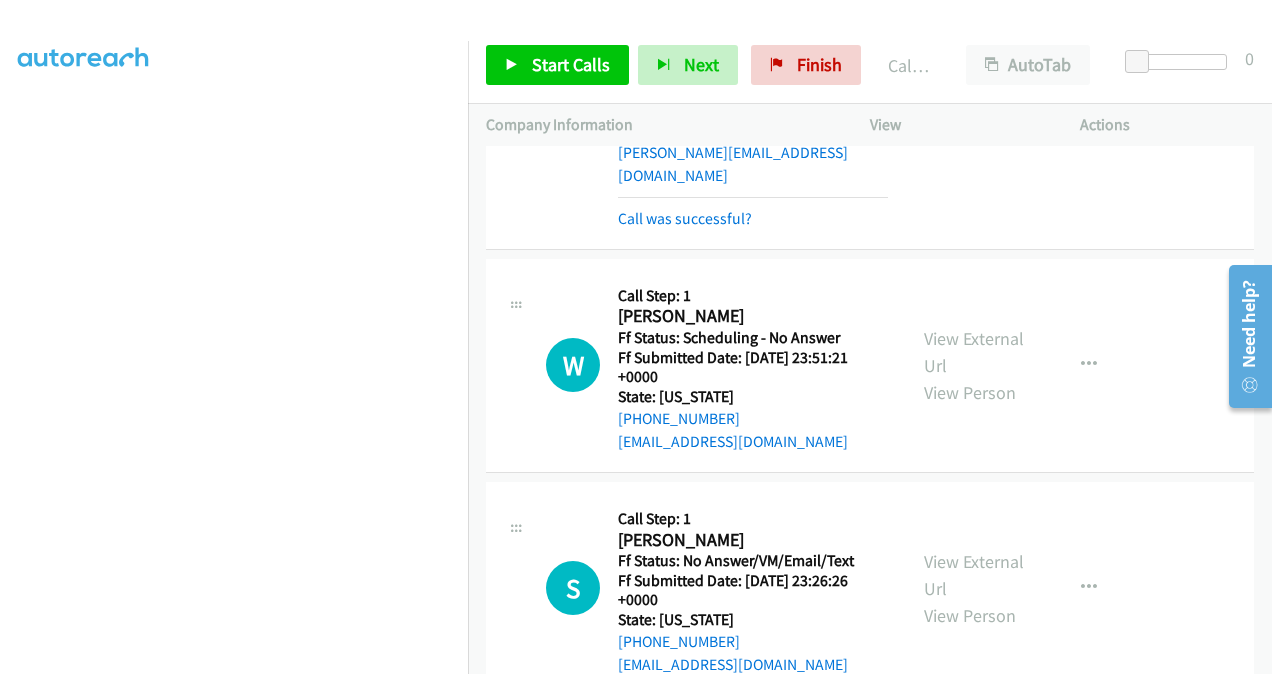 scroll, scrollTop: 2142, scrollLeft: 0, axis: vertical 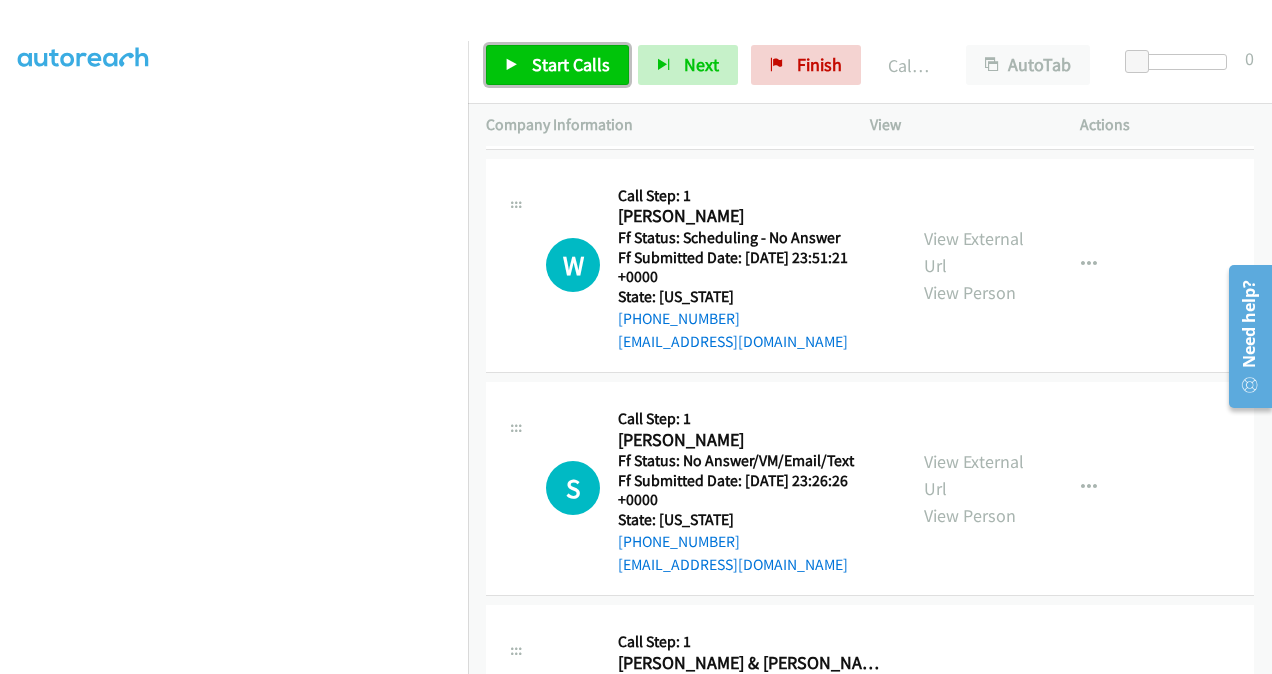 click on "Start Calls" at bounding box center (571, 64) 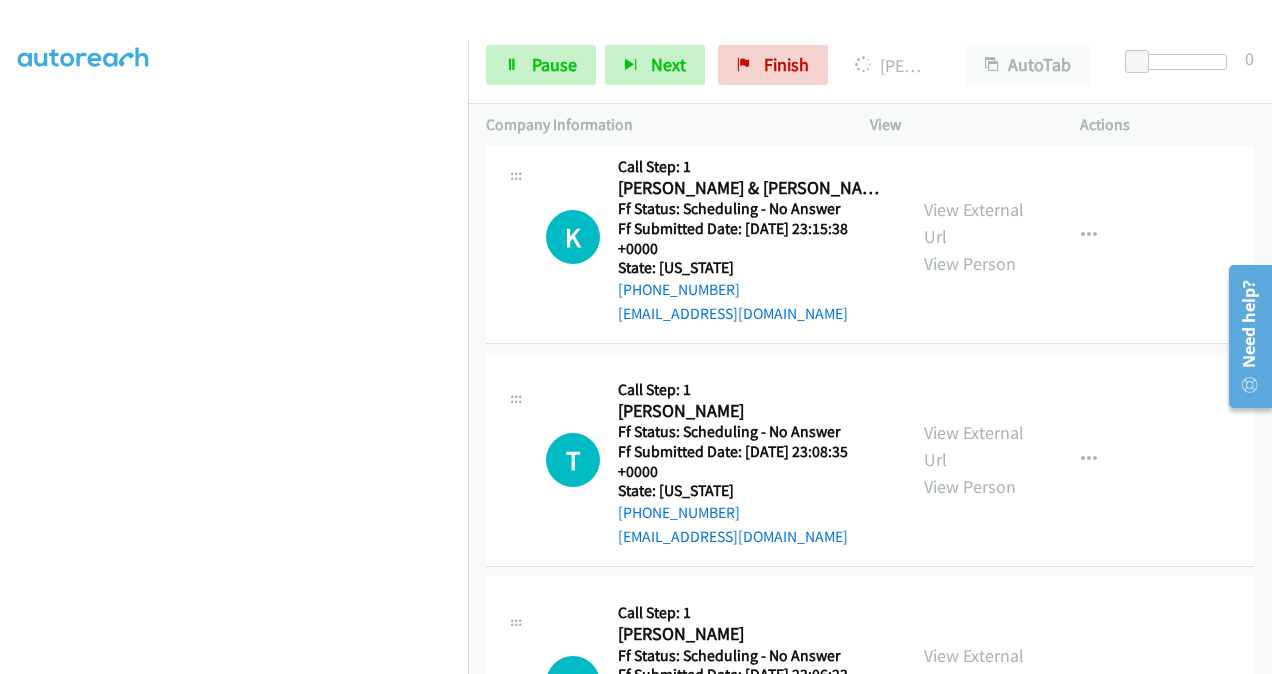 scroll, scrollTop: 2642, scrollLeft: 0, axis: vertical 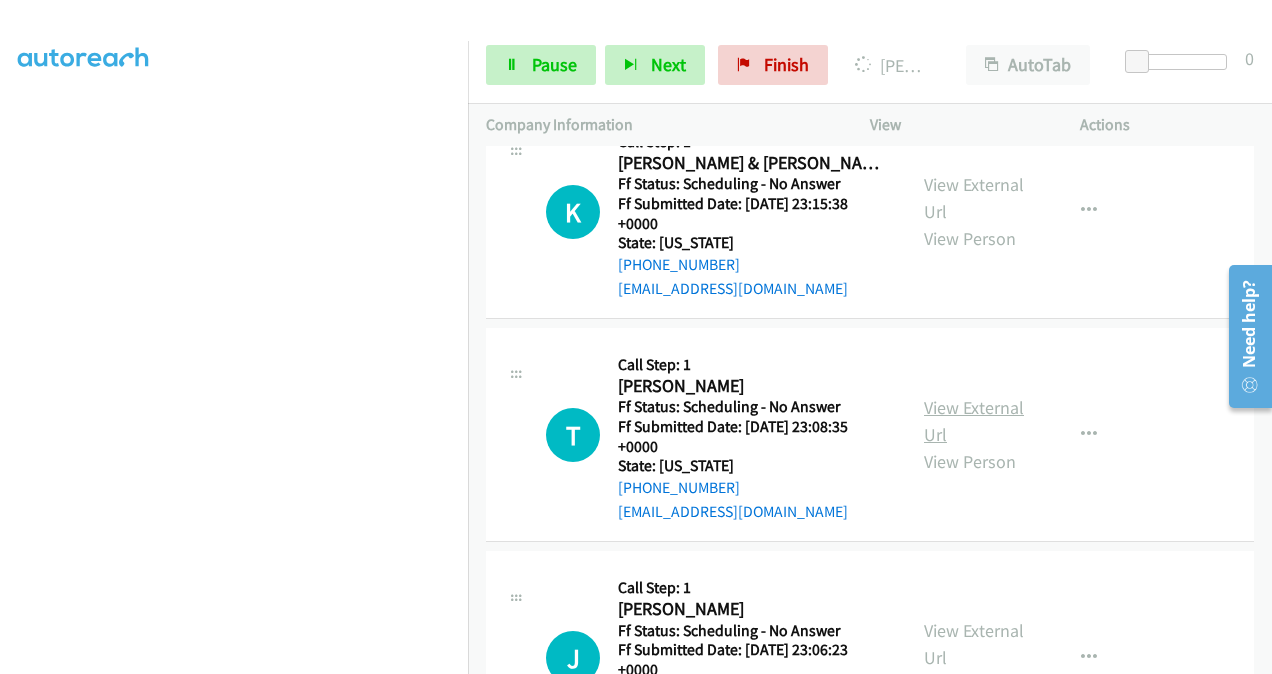 click on "View External Url" at bounding box center [974, 421] 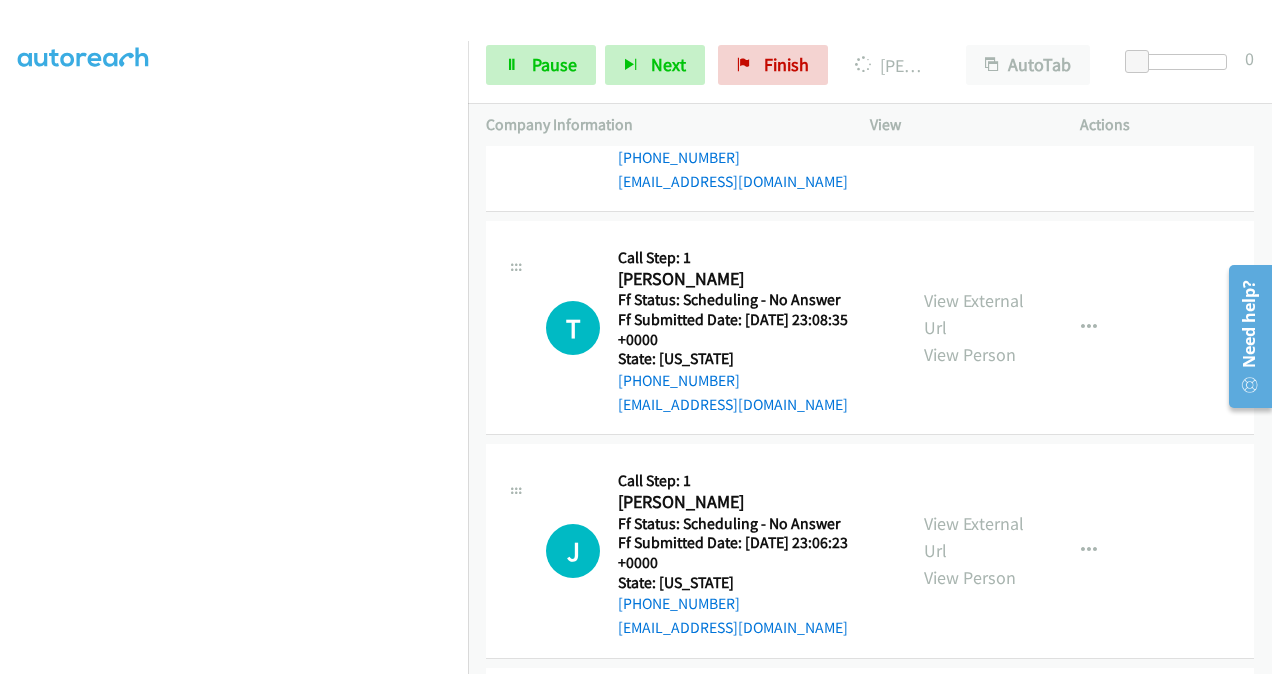 scroll, scrollTop: 2842, scrollLeft: 0, axis: vertical 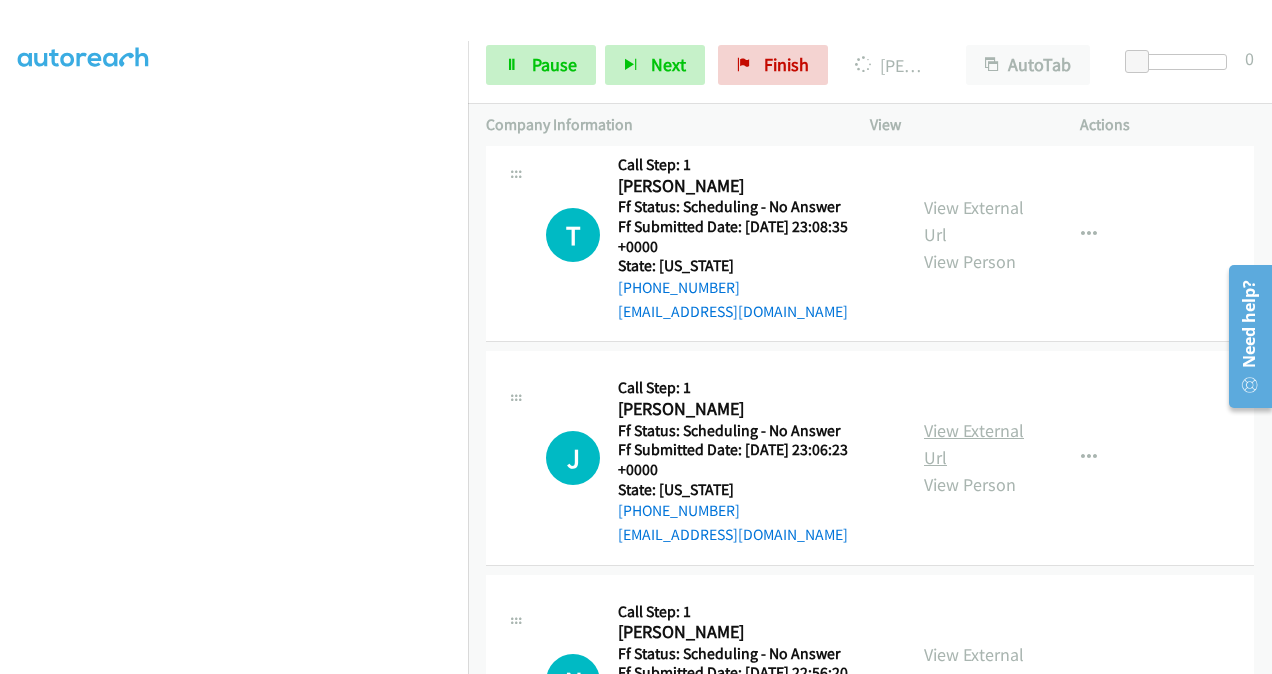 click on "View External Url" at bounding box center [974, 444] 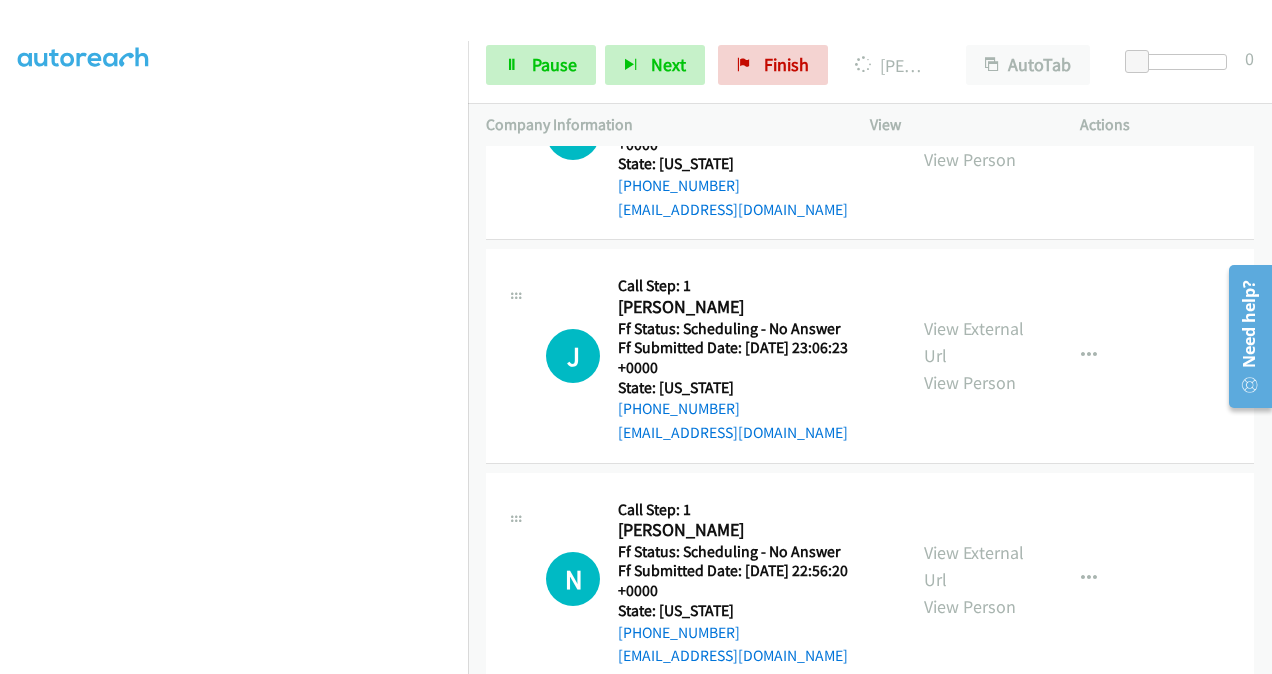 scroll, scrollTop: 3042, scrollLeft: 0, axis: vertical 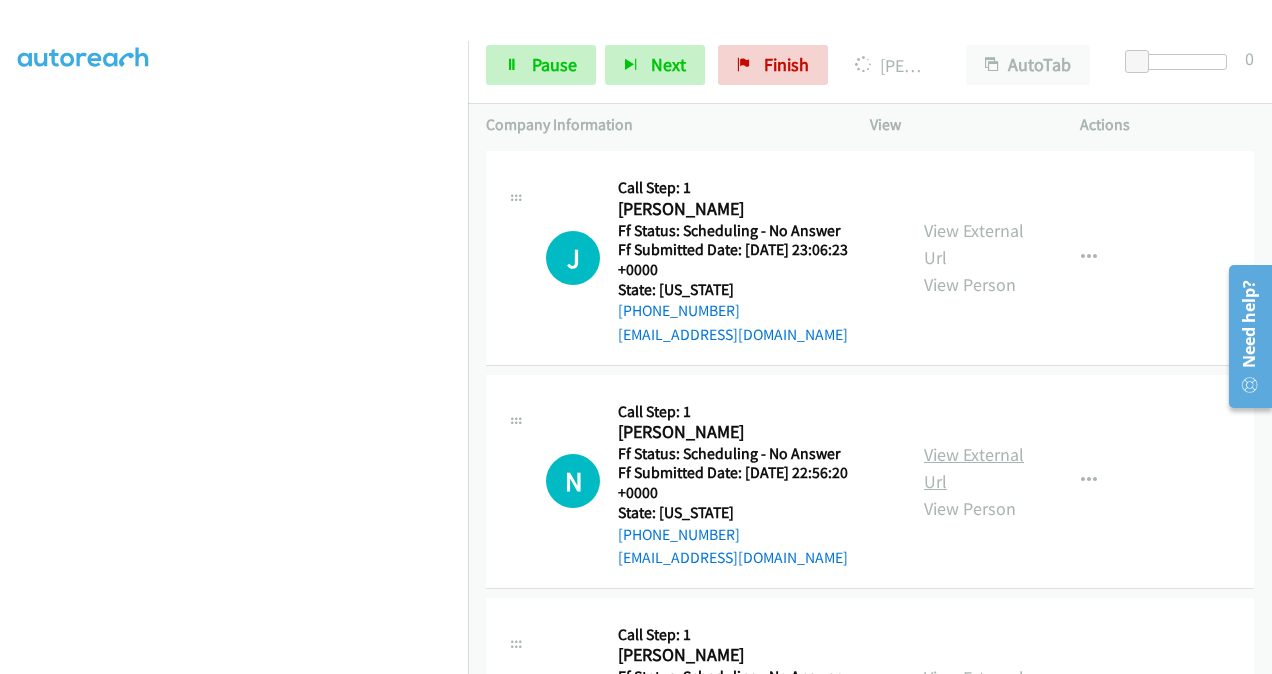 click on "View External Url" at bounding box center [974, 468] 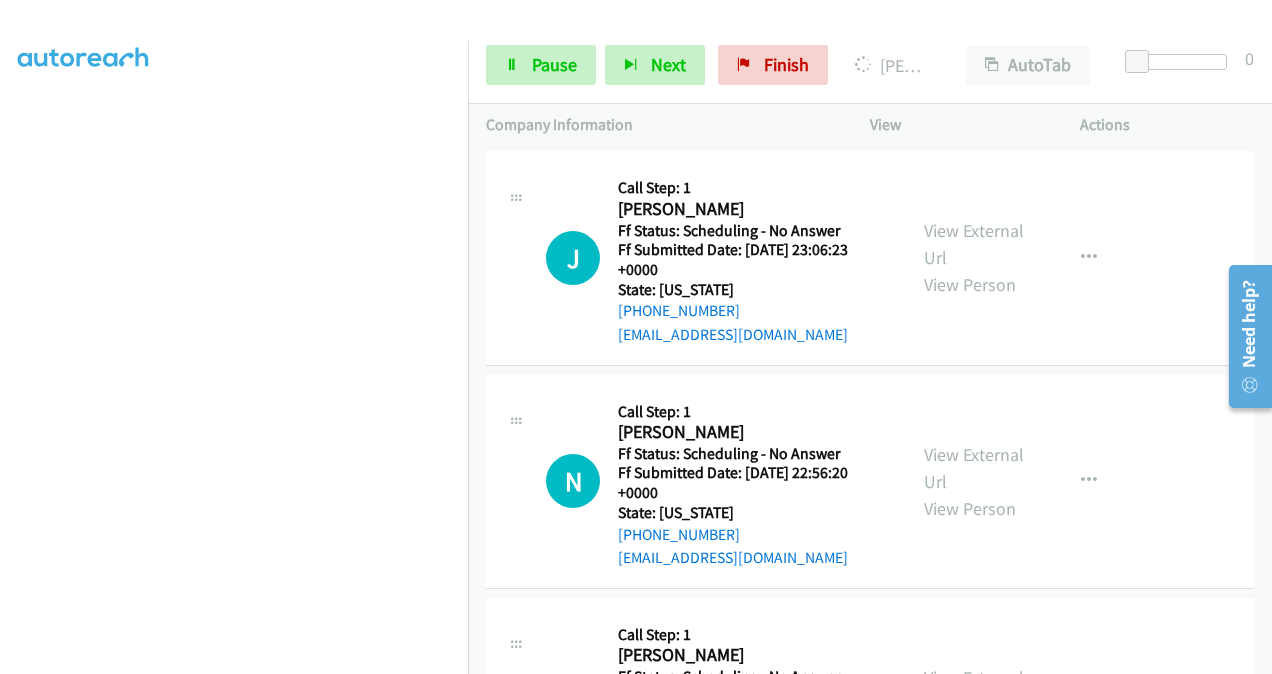 scroll, scrollTop: 3242, scrollLeft: 0, axis: vertical 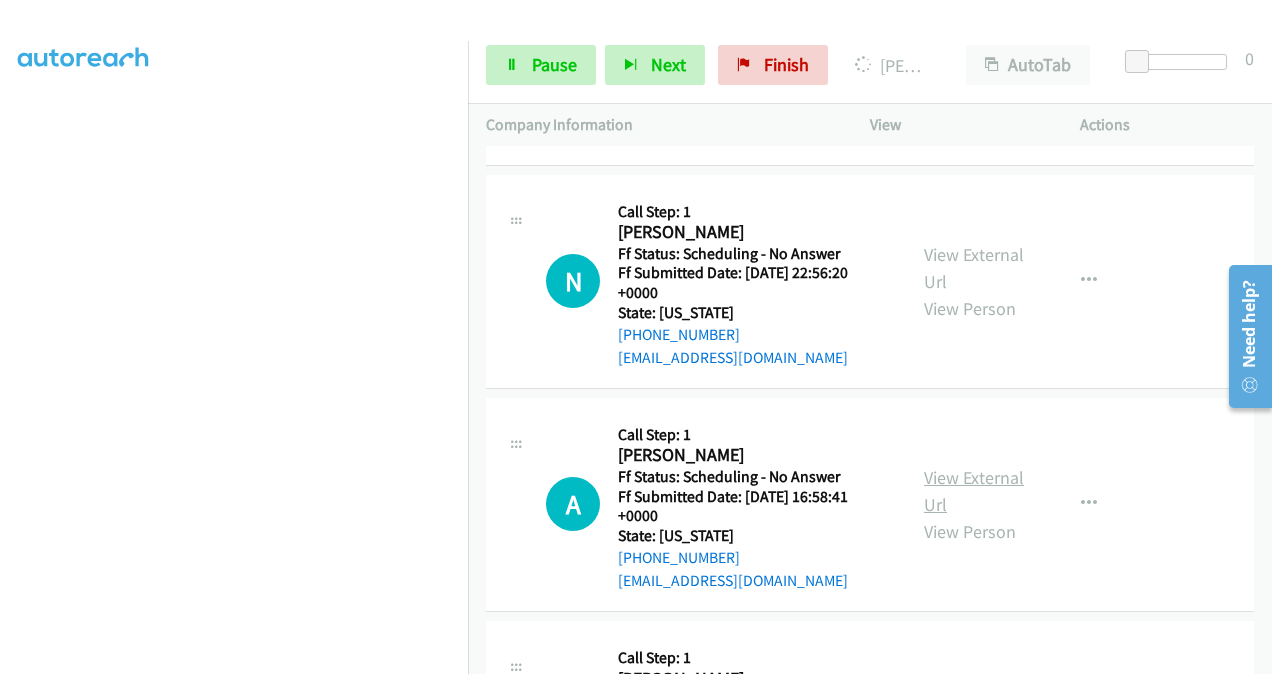 click on "View External Url" at bounding box center [974, 491] 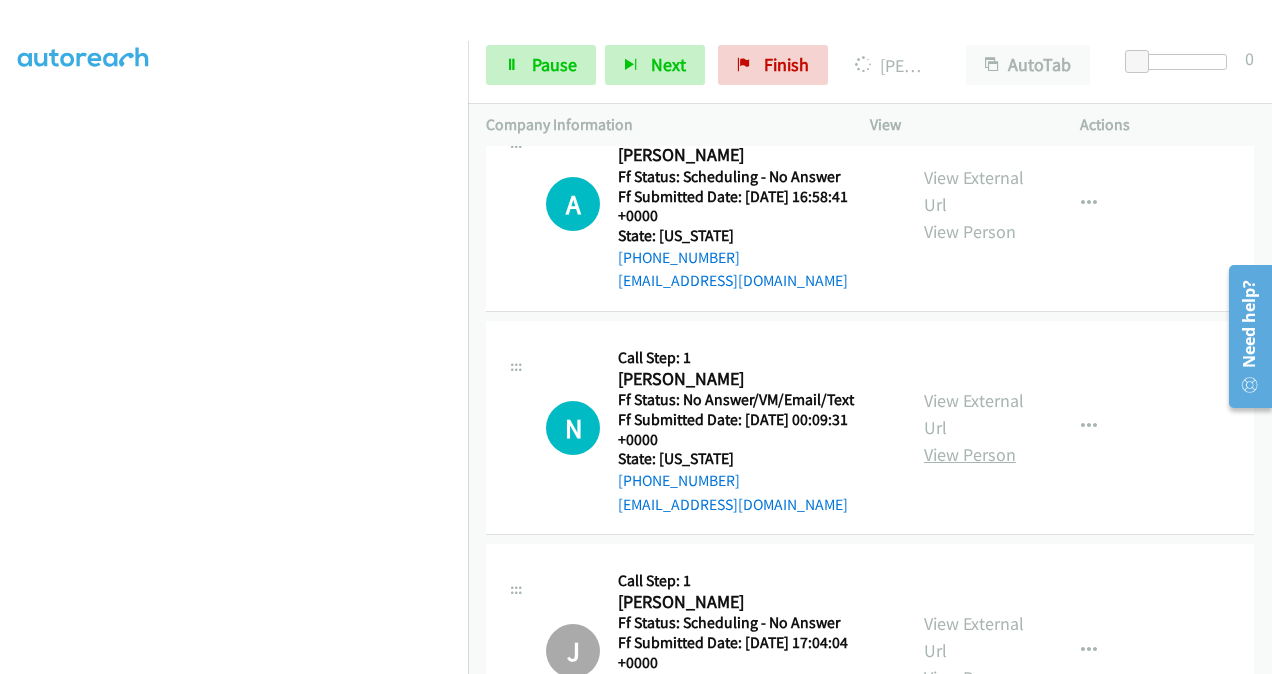 scroll, scrollTop: 3542, scrollLeft: 0, axis: vertical 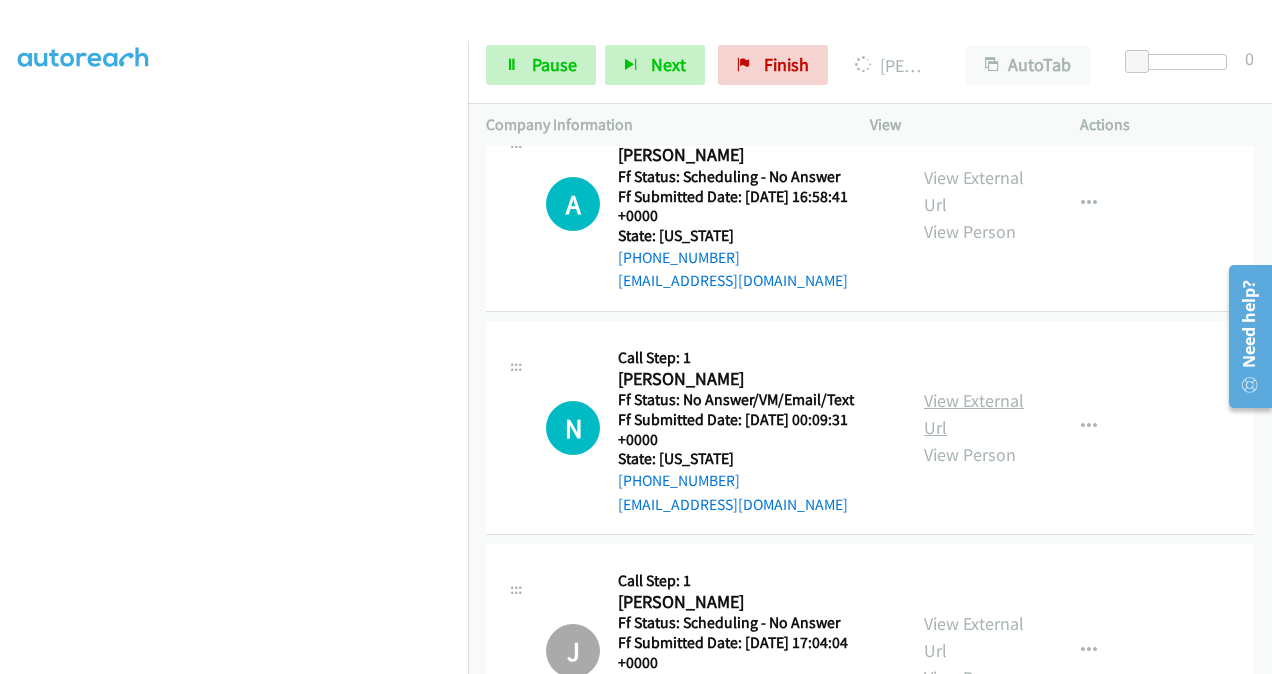 click on "View External Url" at bounding box center (974, 414) 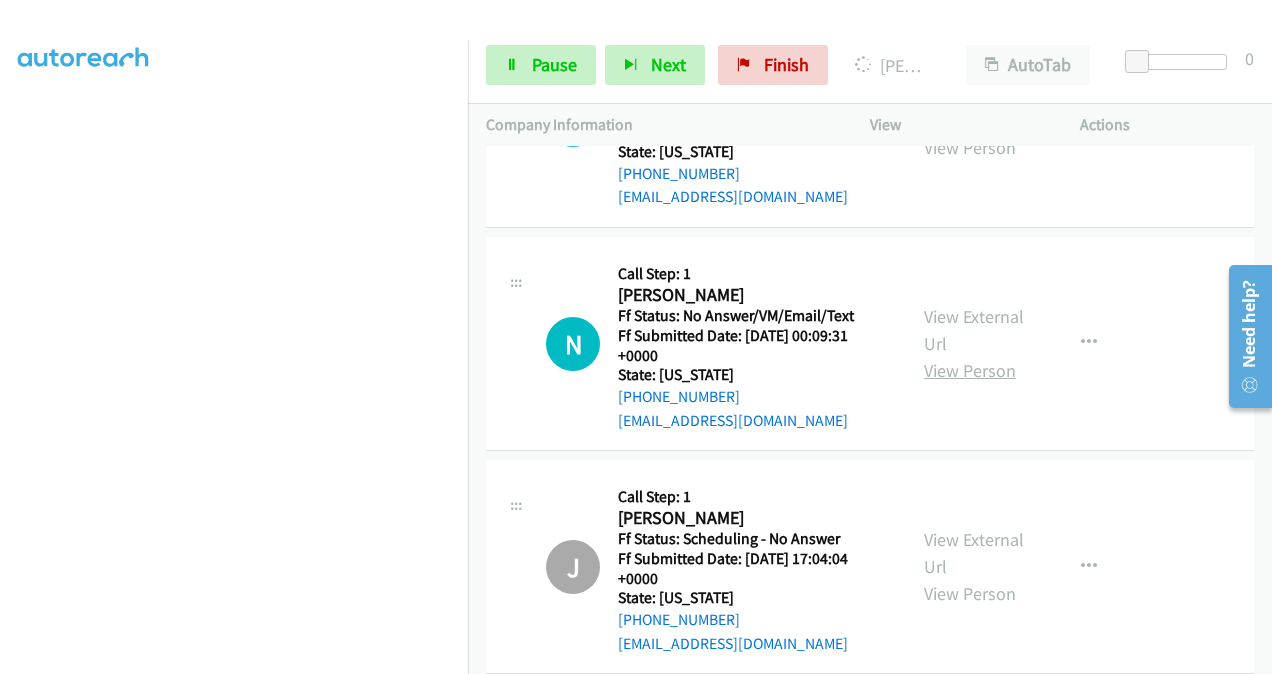 scroll, scrollTop: 3742, scrollLeft: 0, axis: vertical 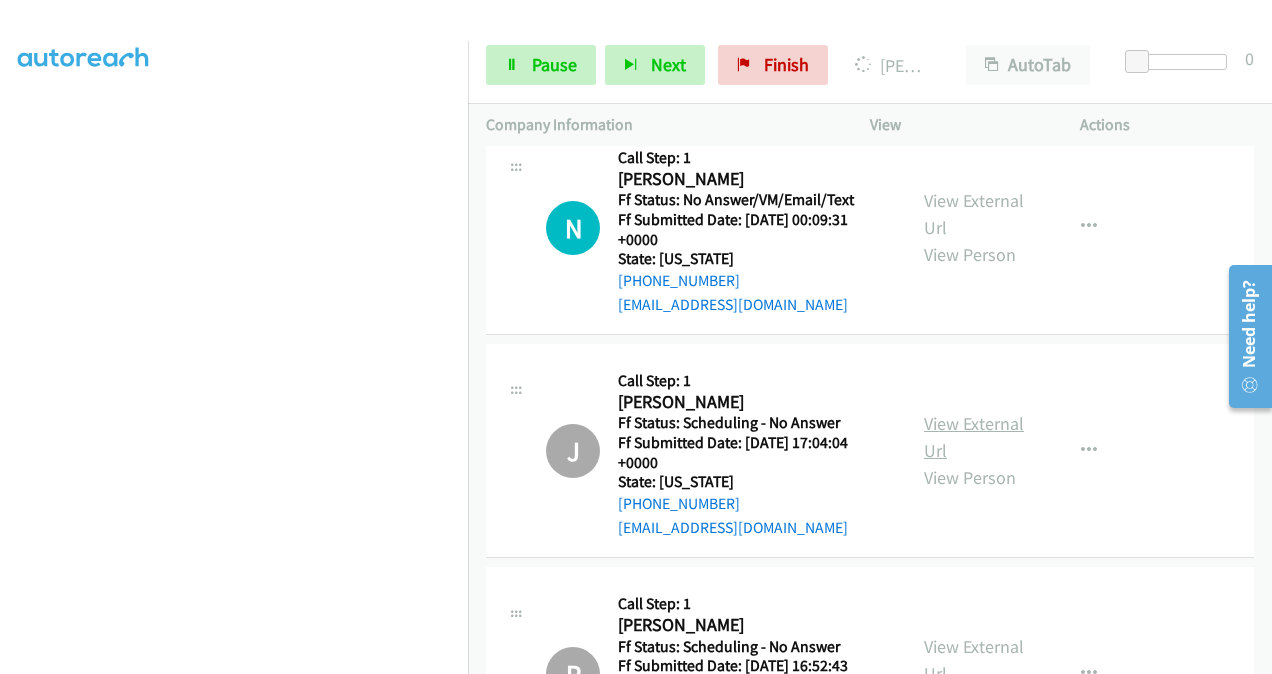 click on "View External Url" at bounding box center [974, 437] 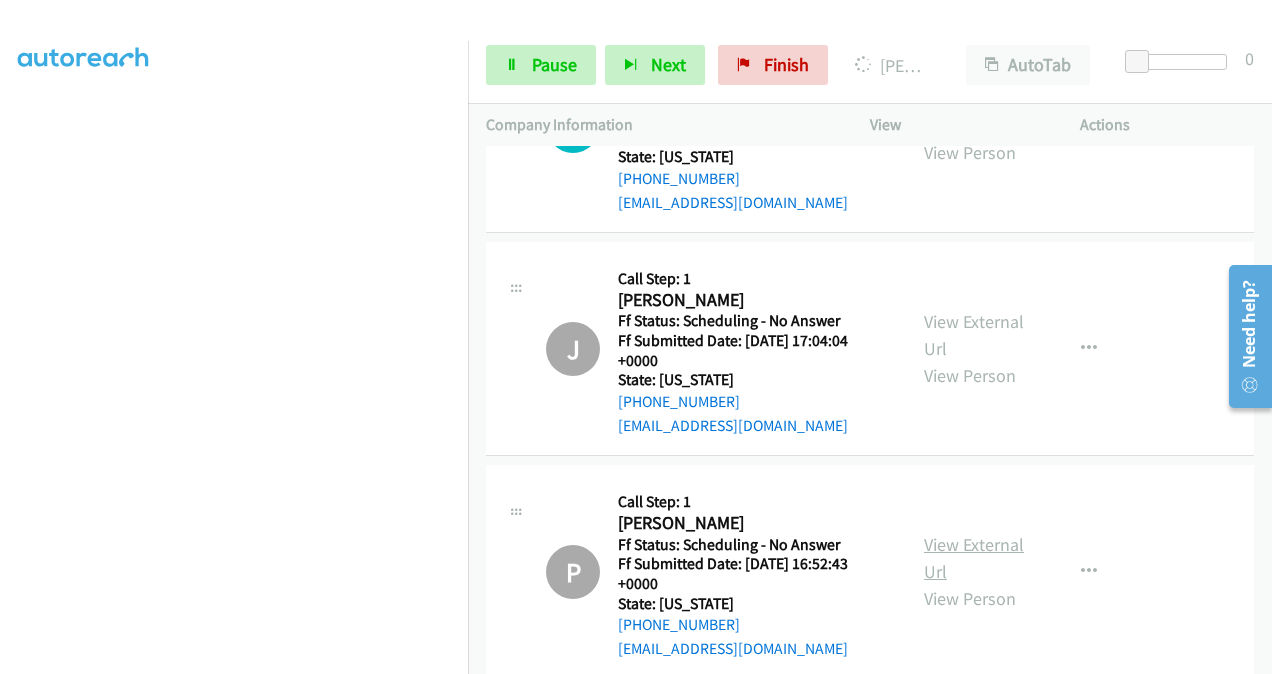 scroll, scrollTop: 3942, scrollLeft: 0, axis: vertical 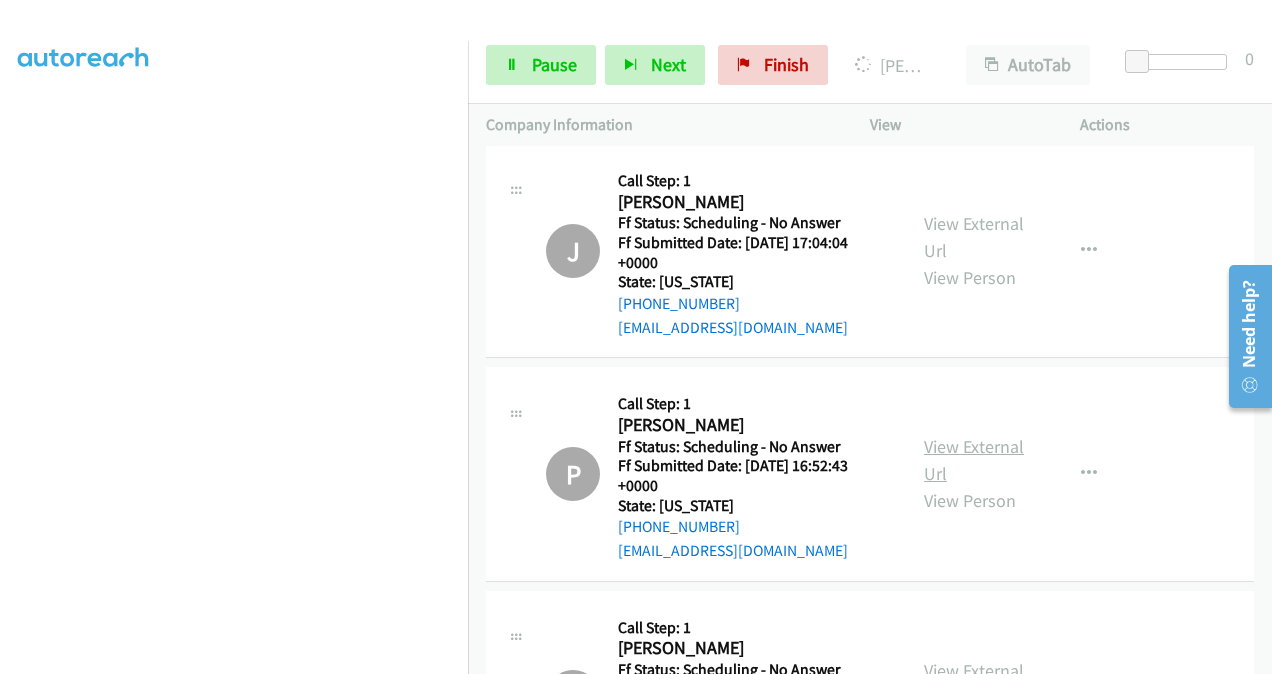 click on "View External Url" at bounding box center [974, 460] 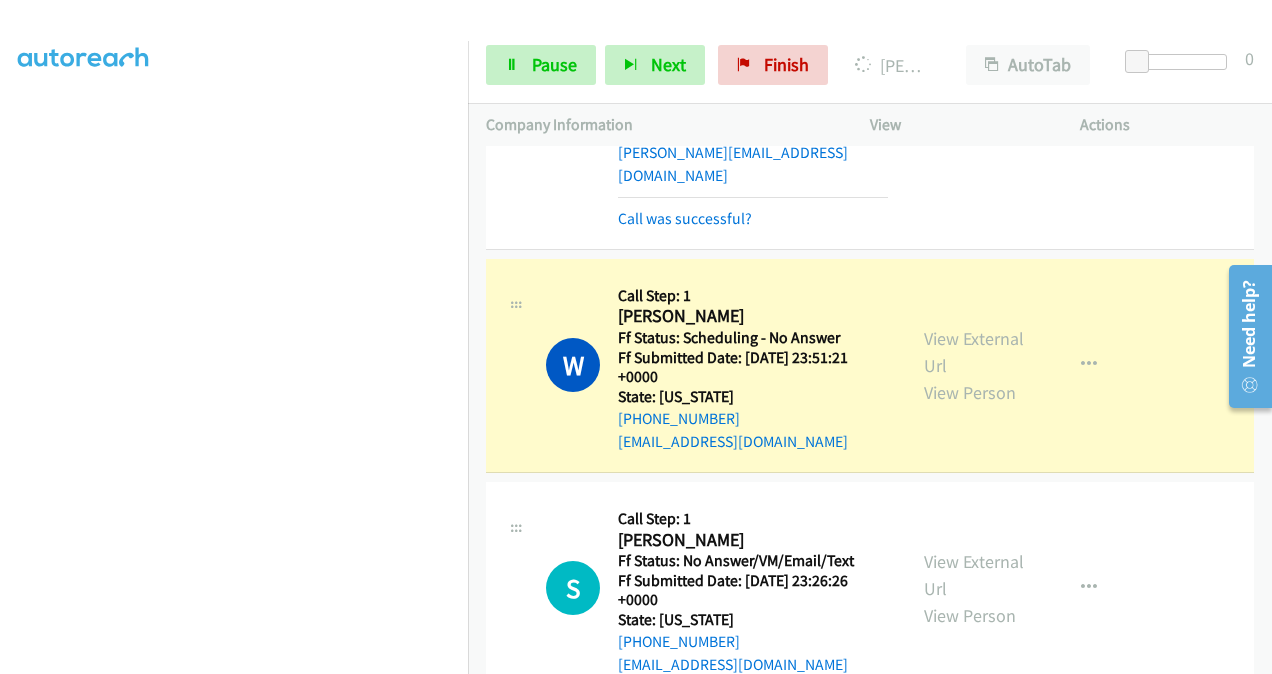 scroll, scrollTop: 2142, scrollLeft: 0, axis: vertical 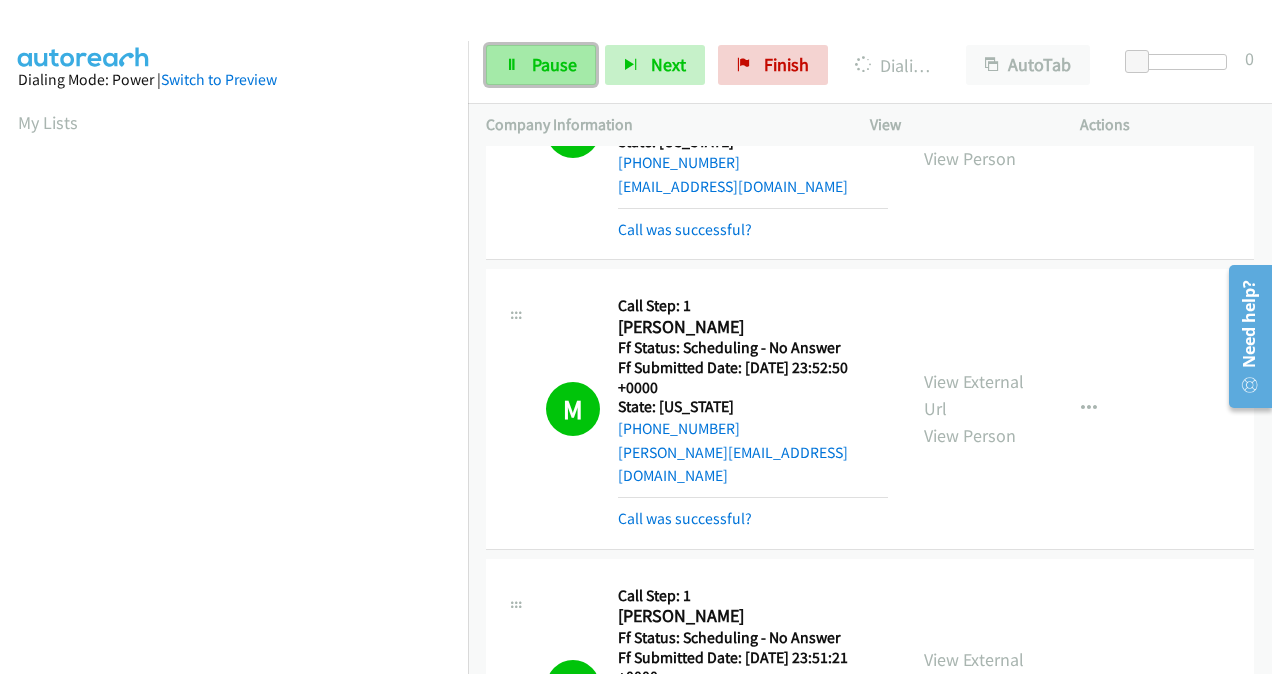 click on "Pause" at bounding box center (554, 64) 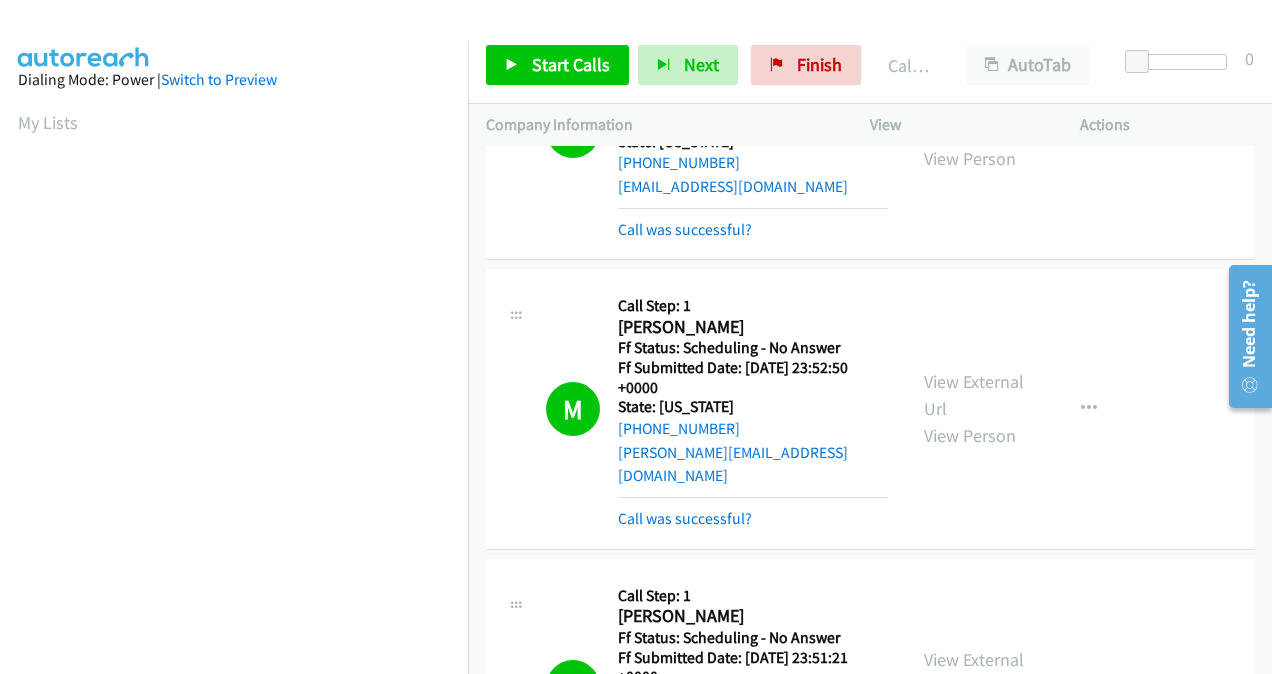 scroll, scrollTop: 448, scrollLeft: 0, axis: vertical 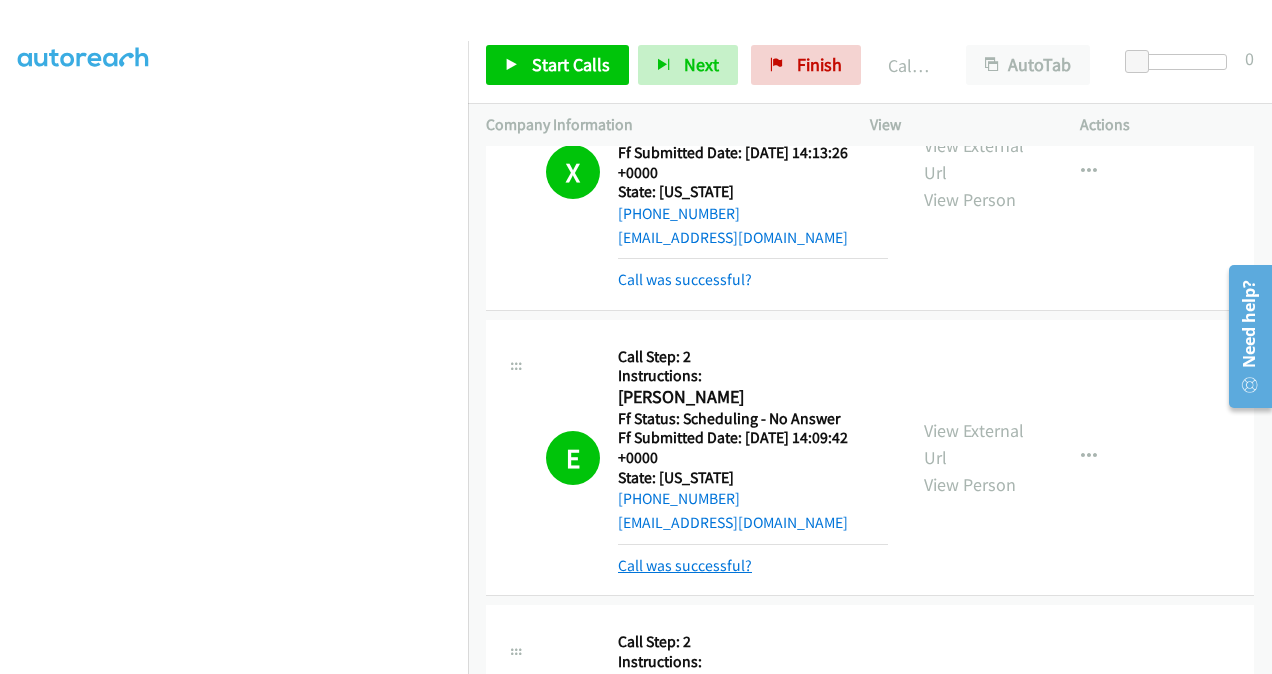 click on "Call was successful?" at bounding box center [685, 565] 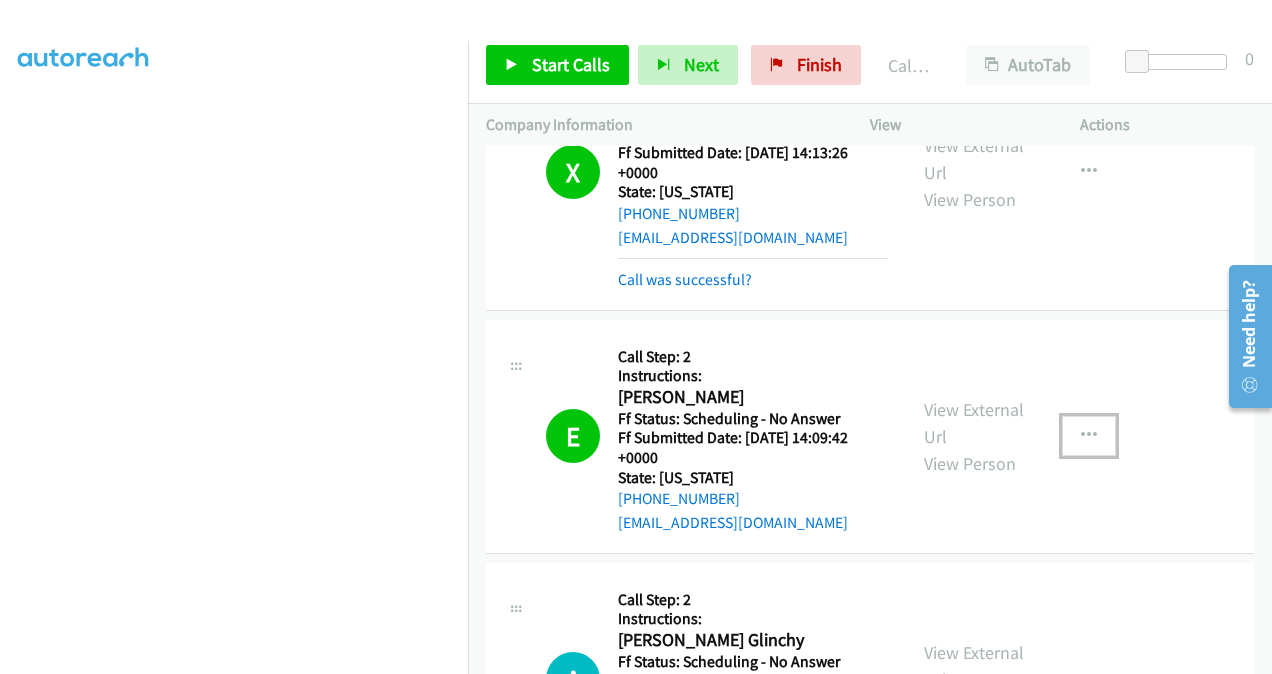 click at bounding box center [1089, 436] 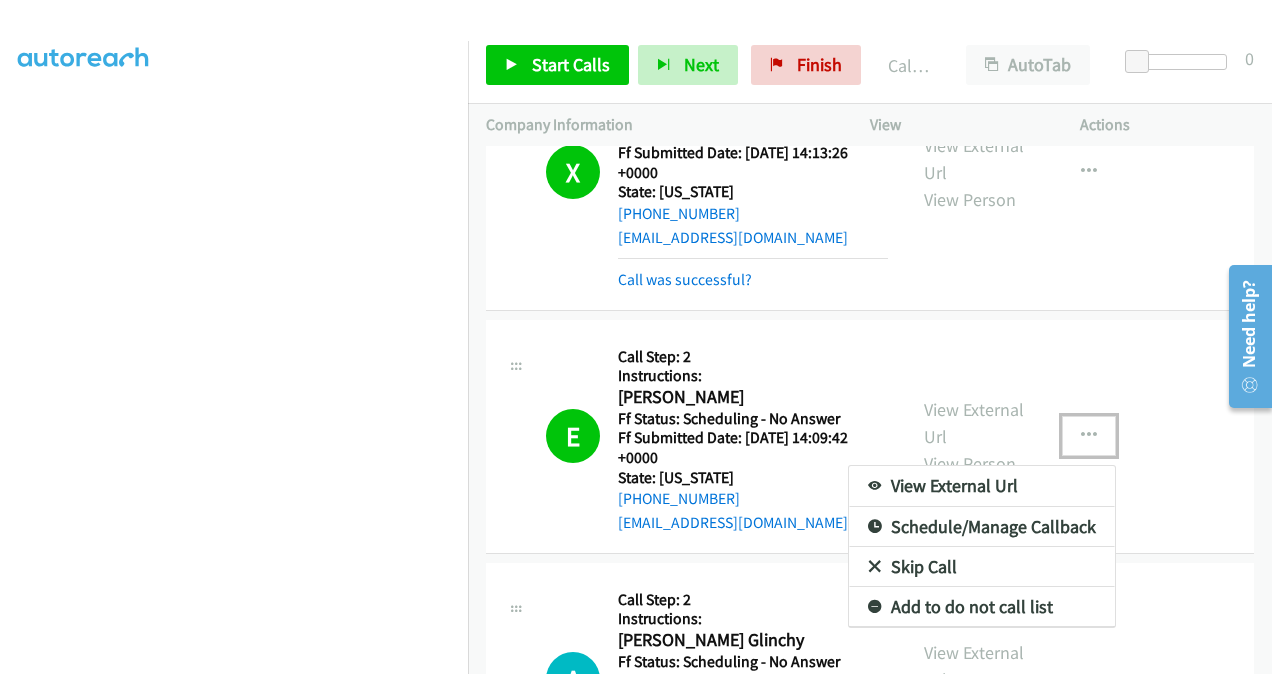 click on "Add to do not call list" at bounding box center (982, 607) 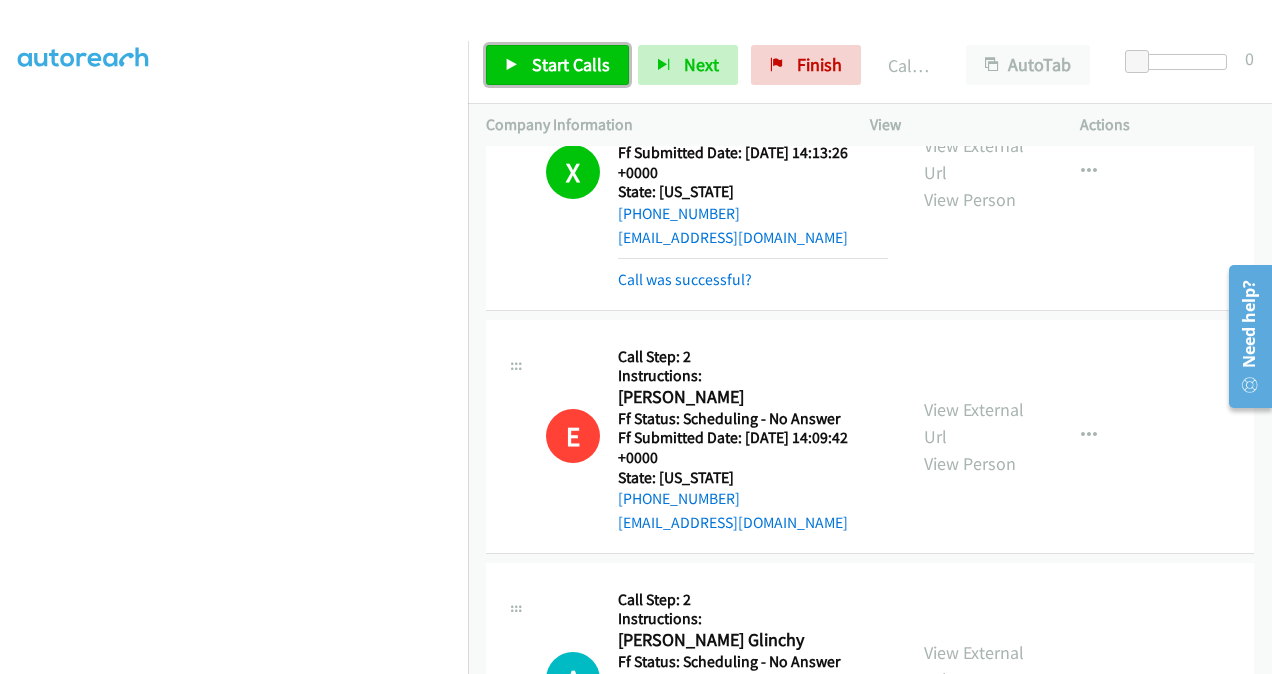 click on "Start Calls" at bounding box center [571, 64] 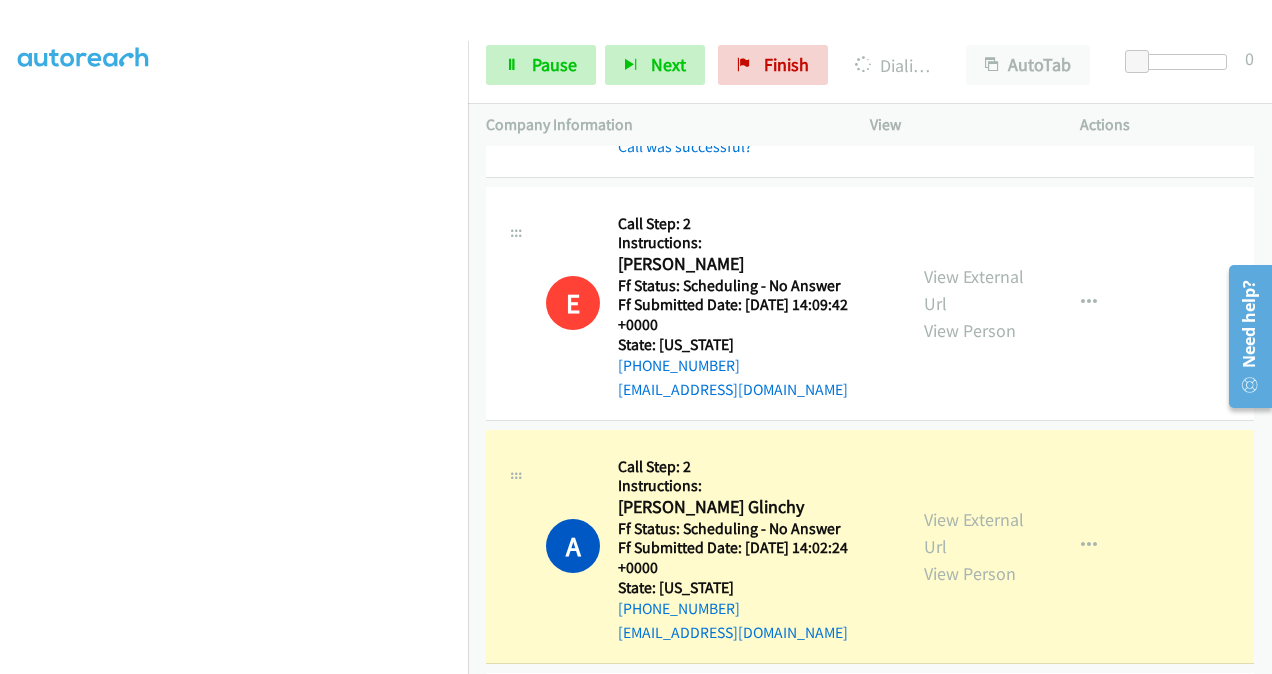 scroll, scrollTop: 7342, scrollLeft: 0, axis: vertical 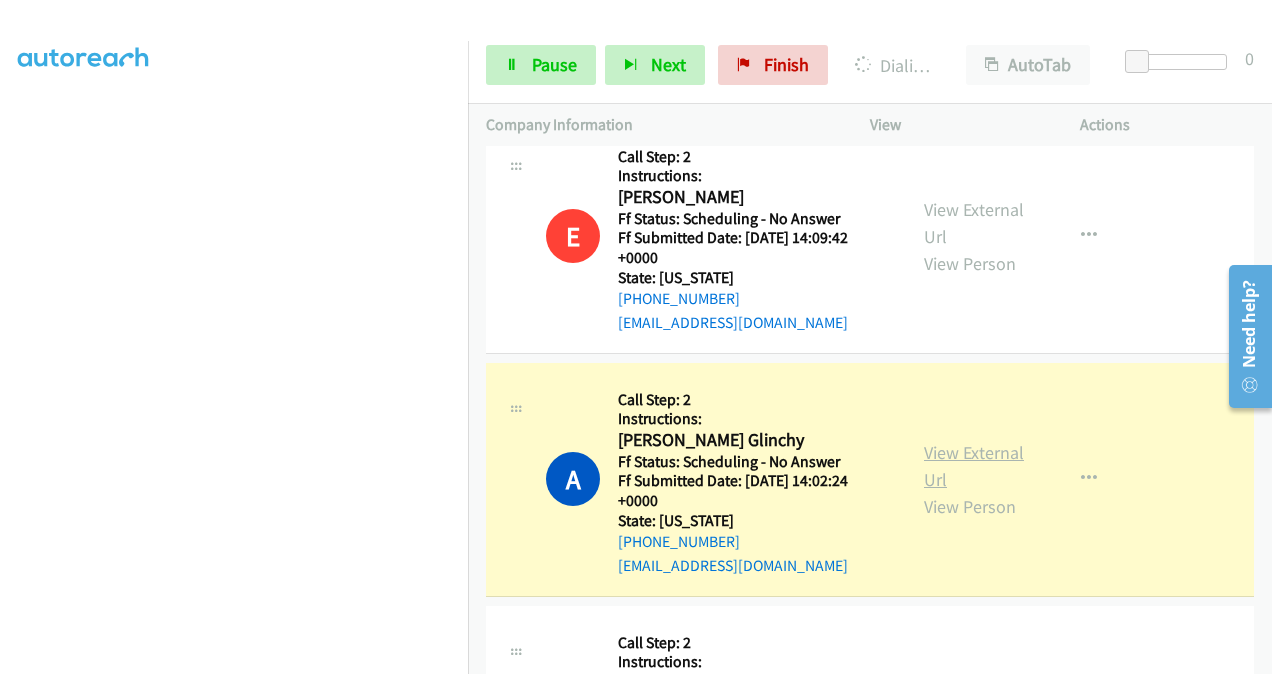 click on "View External Url" at bounding box center (974, 466) 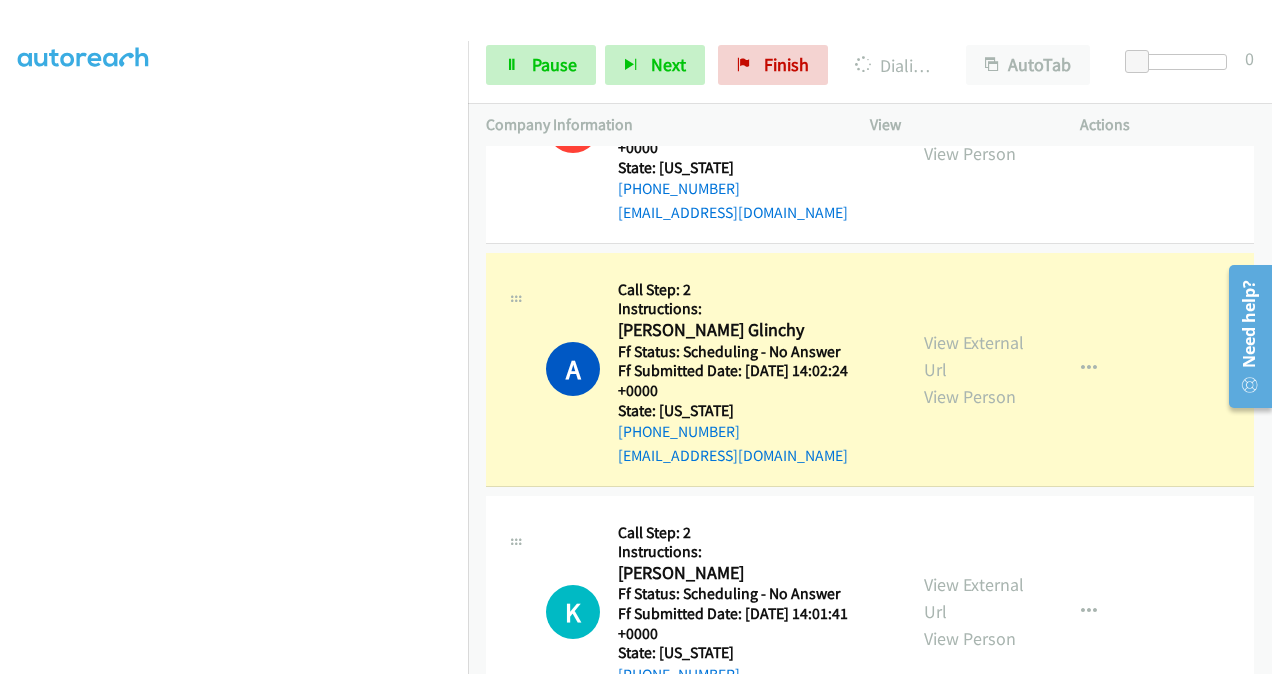 scroll, scrollTop: 7542, scrollLeft: 0, axis: vertical 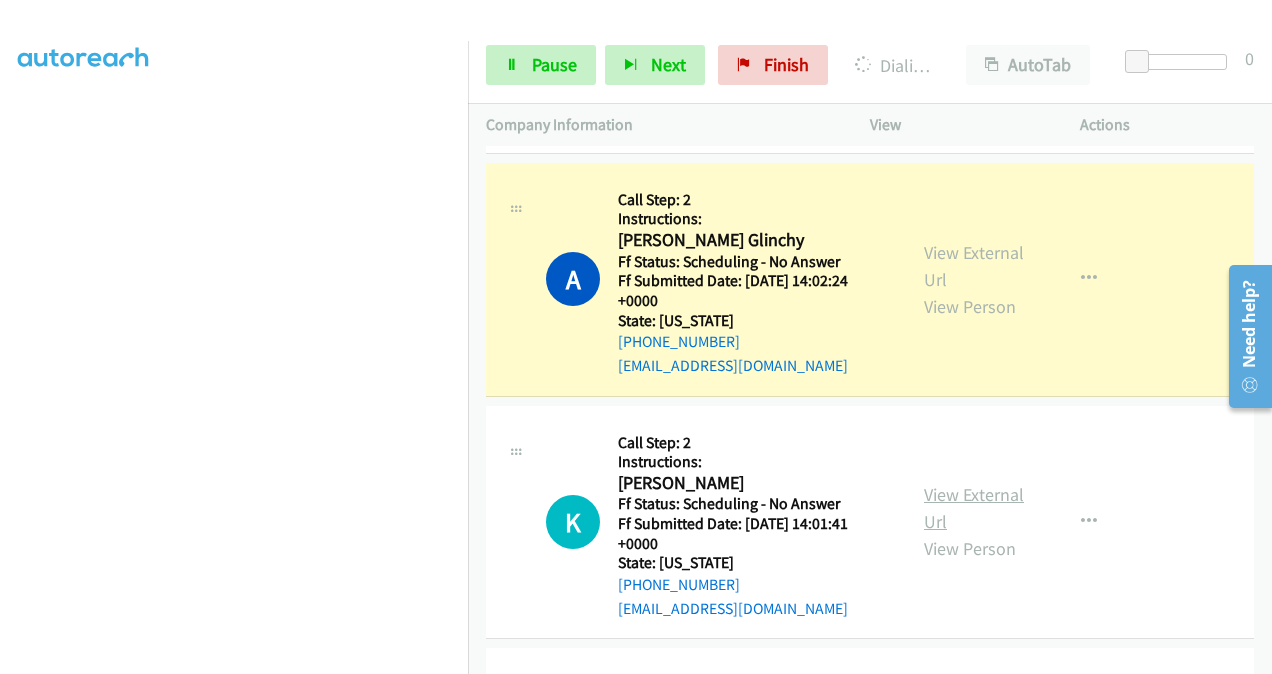click on "View External Url" at bounding box center (974, 508) 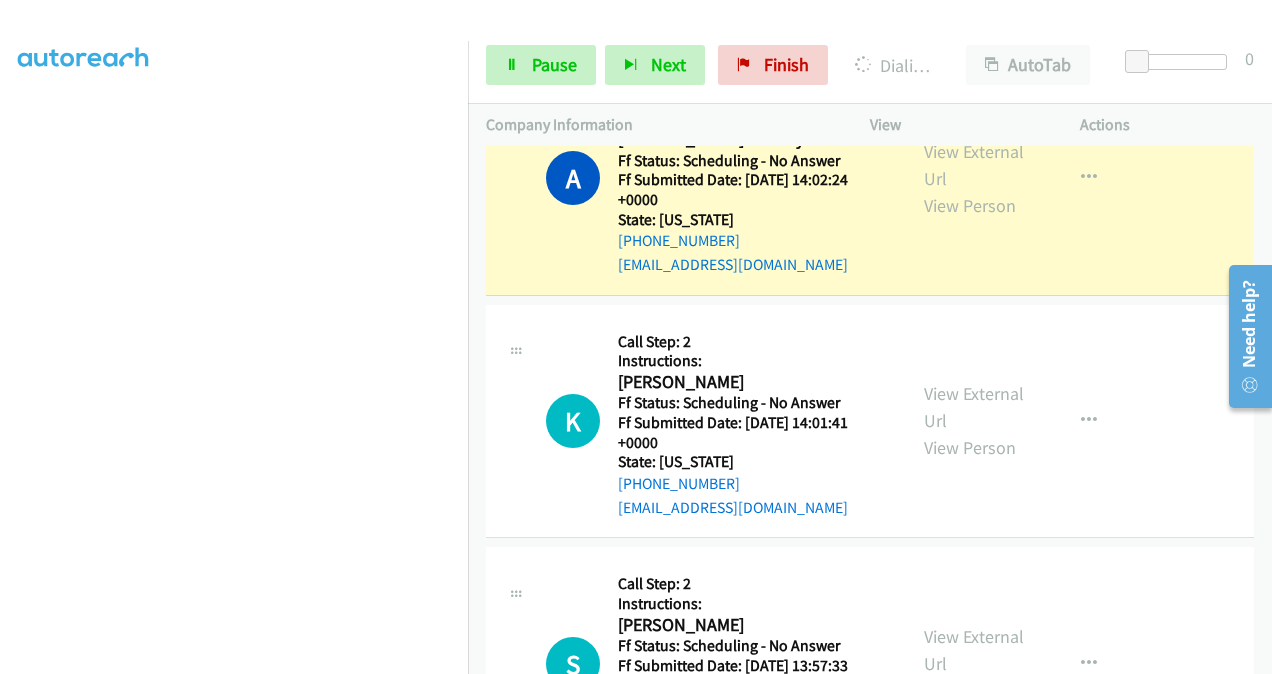 scroll, scrollTop: 7742, scrollLeft: 0, axis: vertical 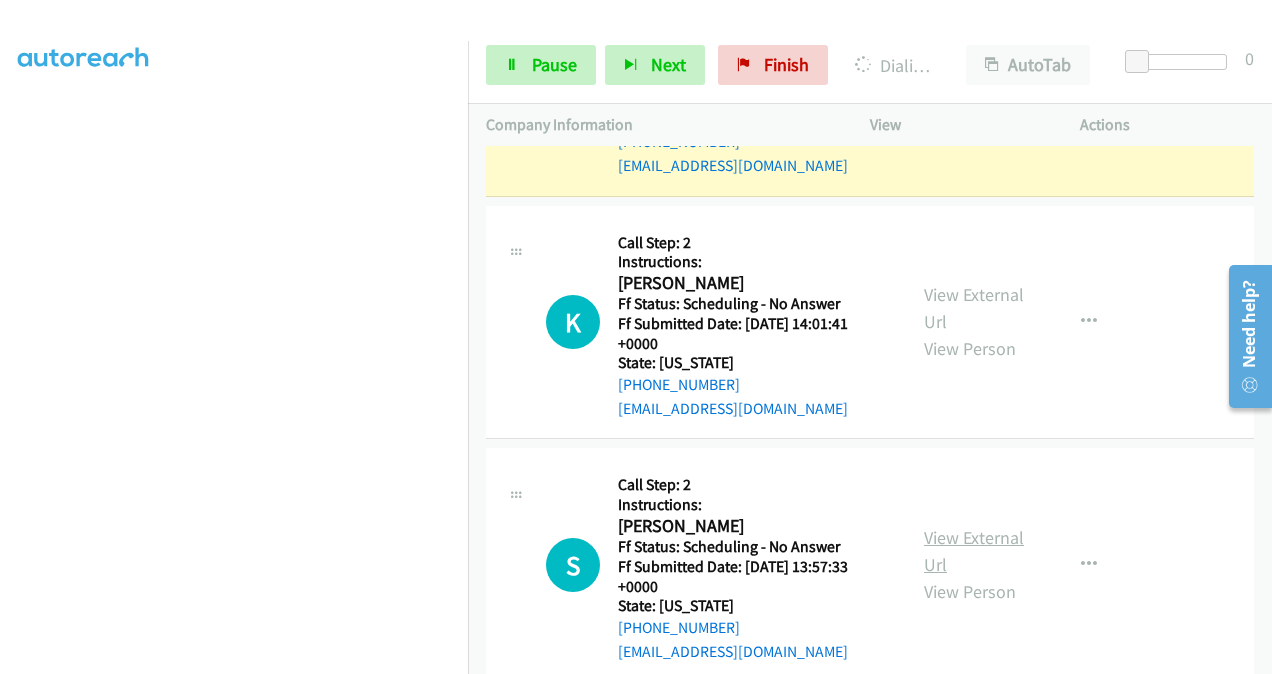 click on "View External Url" at bounding box center [974, 551] 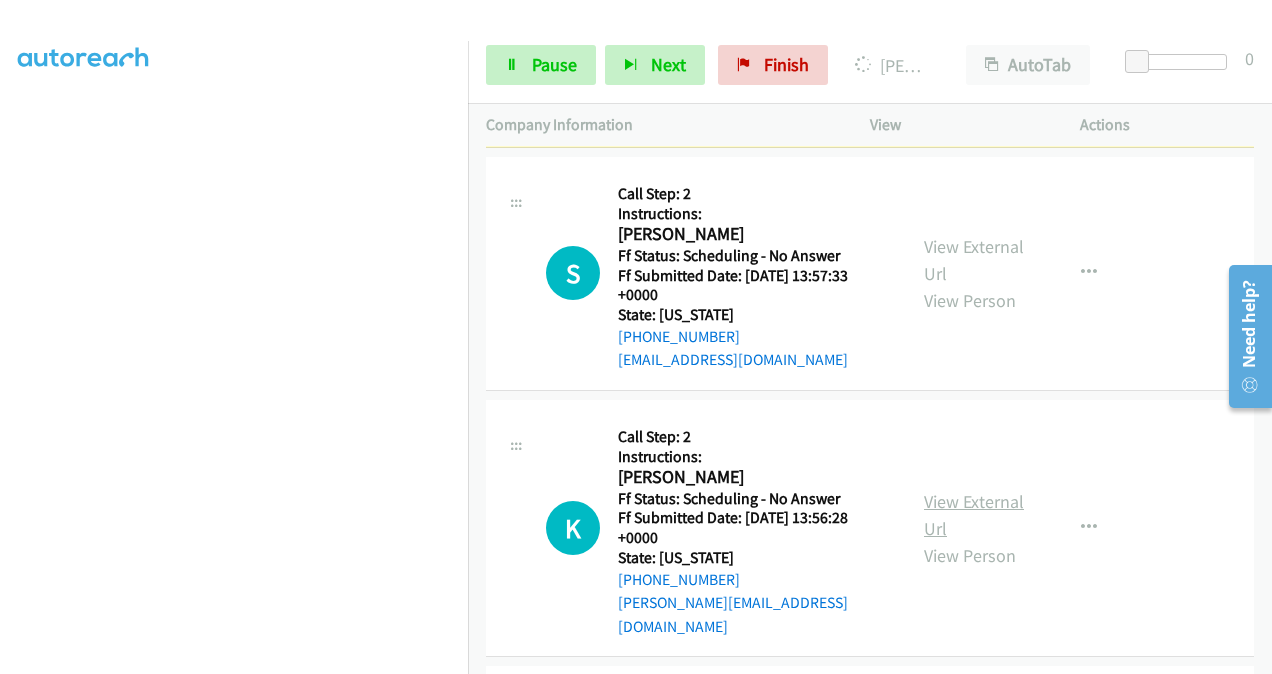 scroll, scrollTop: 8085, scrollLeft: 0, axis: vertical 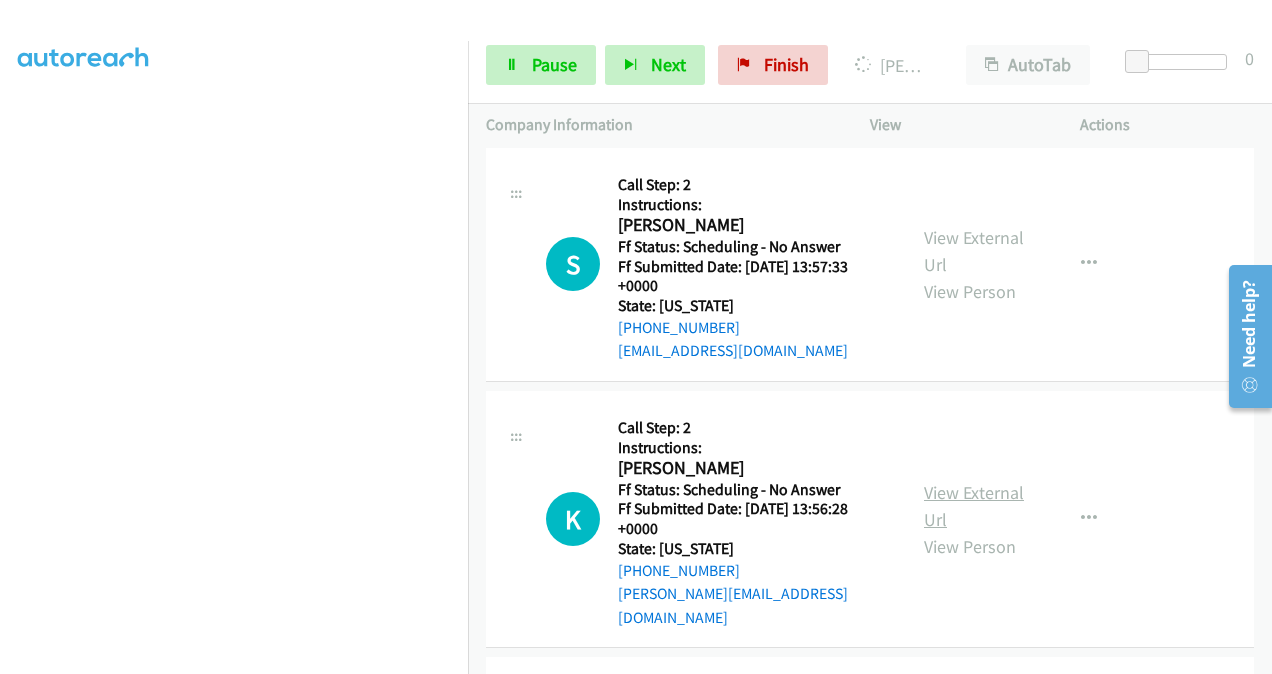 click on "View External Url" at bounding box center (974, 506) 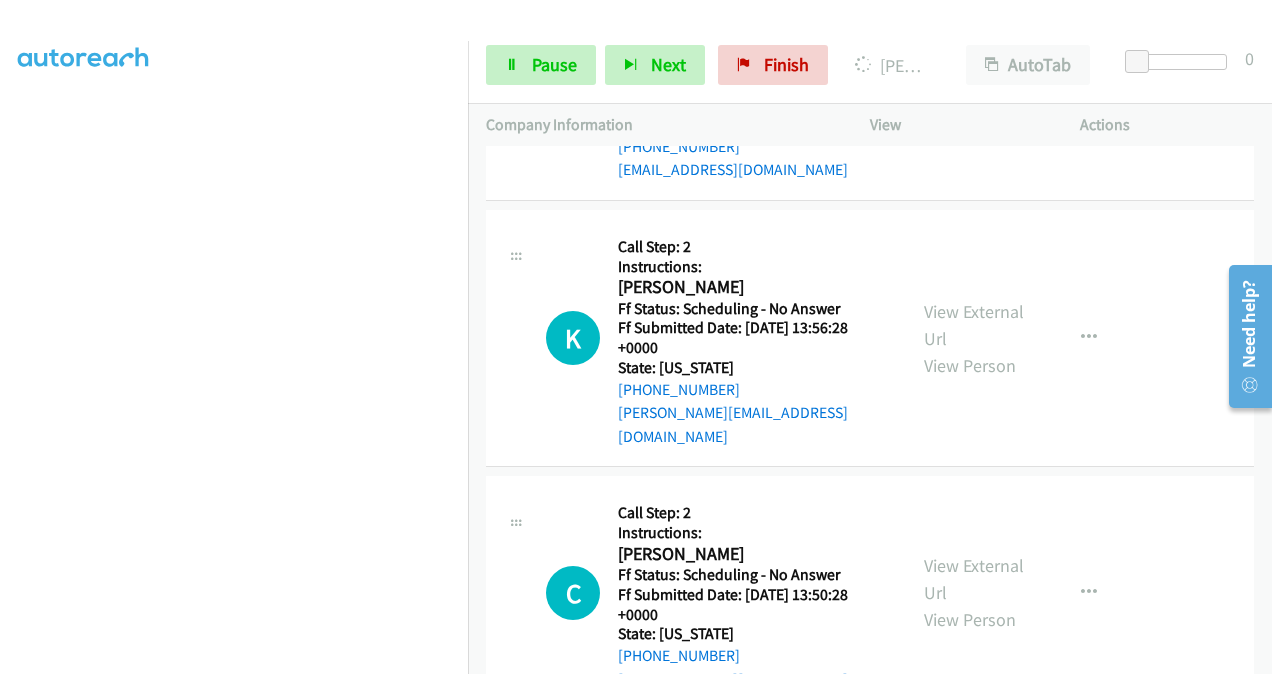 scroll, scrollTop: 8285, scrollLeft: 0, axis: vertical 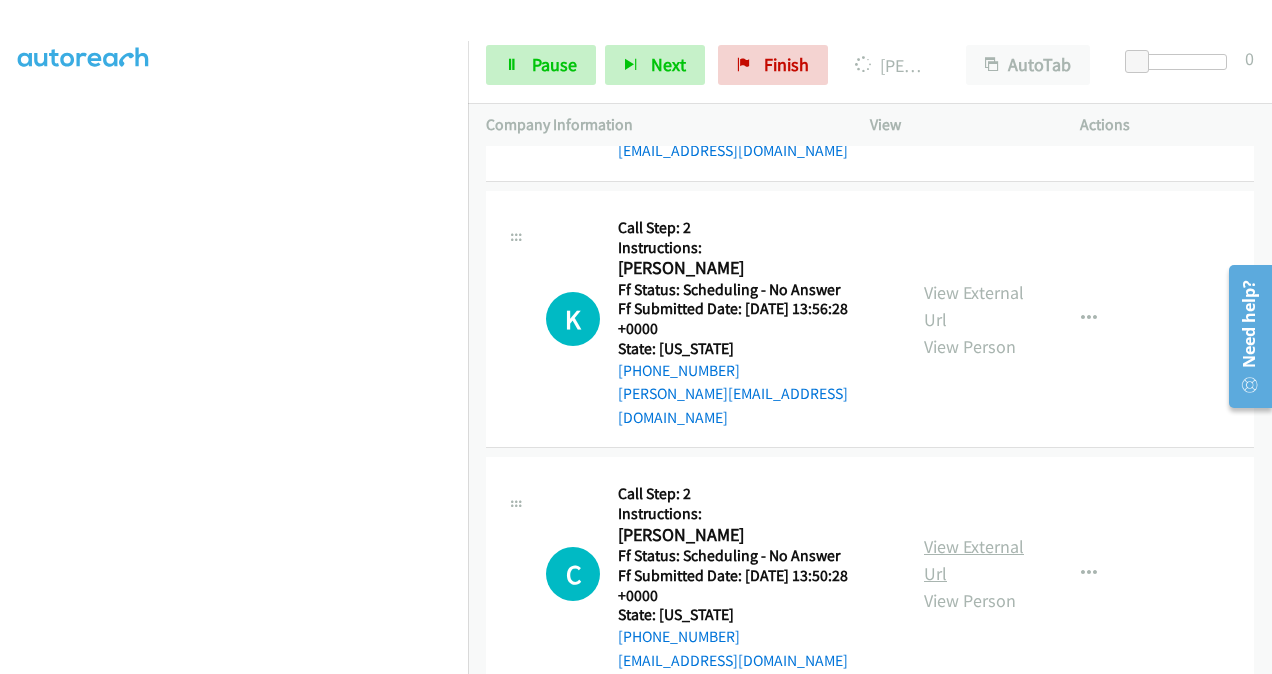 click on "View External Url" at bounding box center (974, 560) 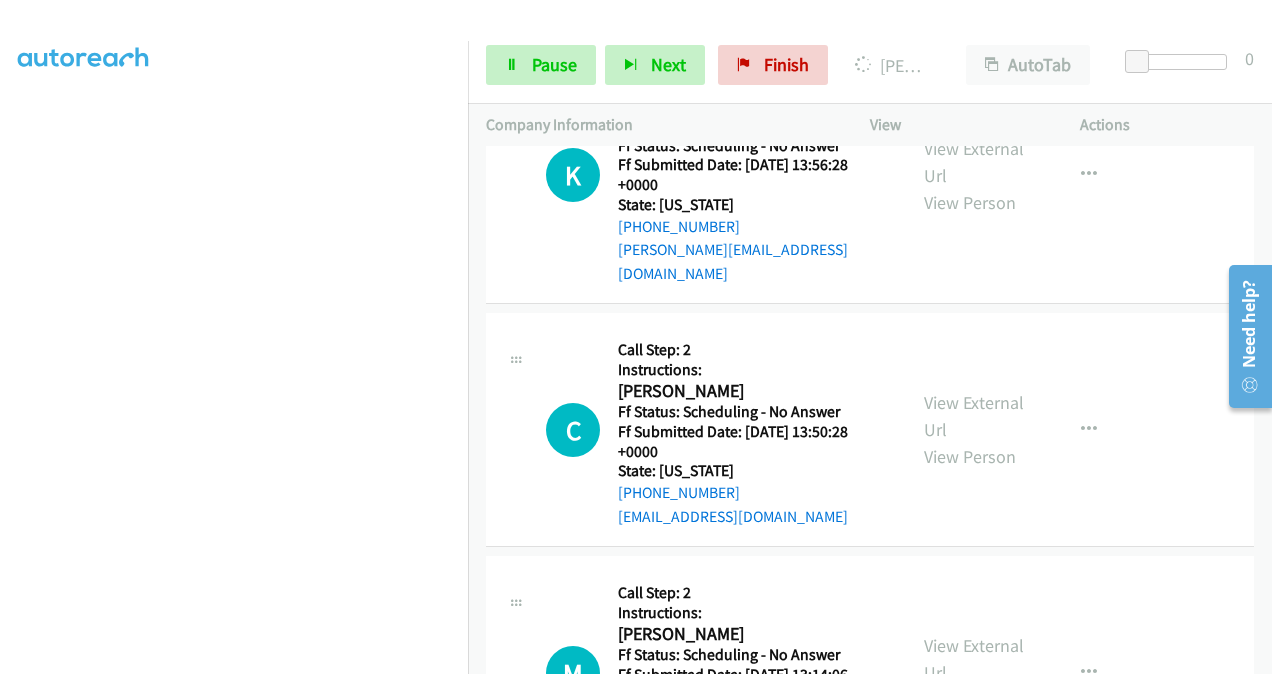 scroll, scrollTop: 8485, scrollLeft: 0, axis: vertical 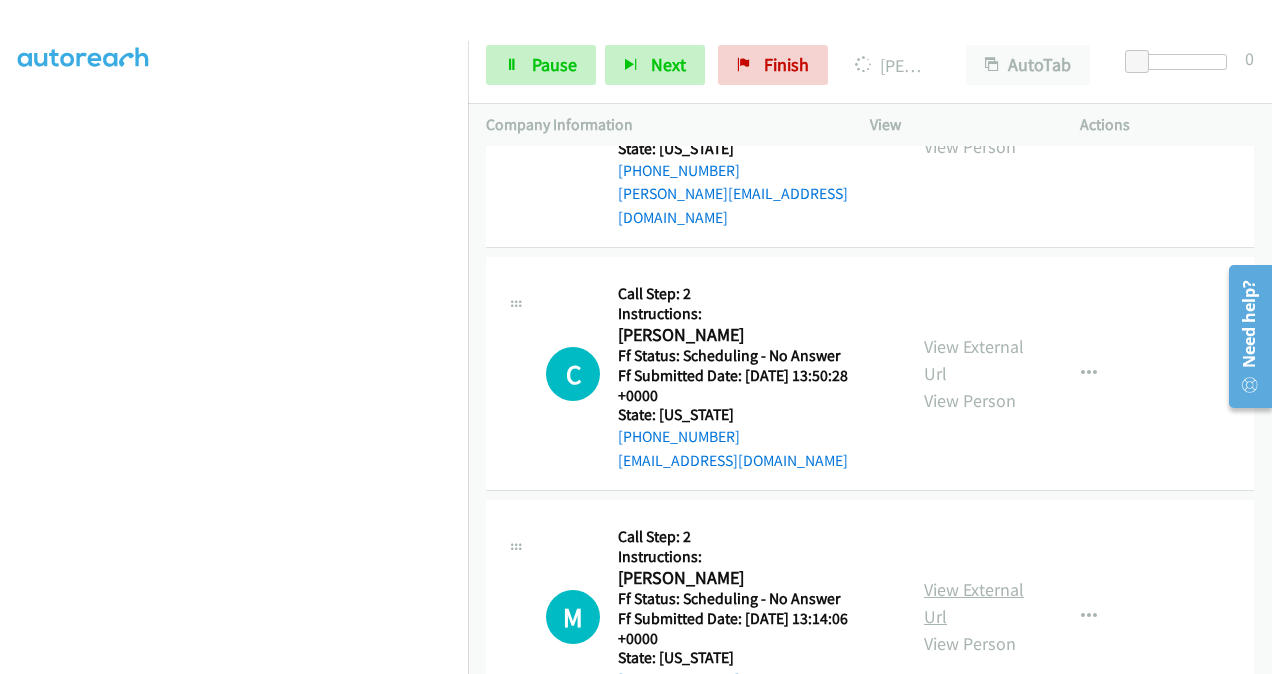 click on "View External Url" at bounding box center [974, 603] 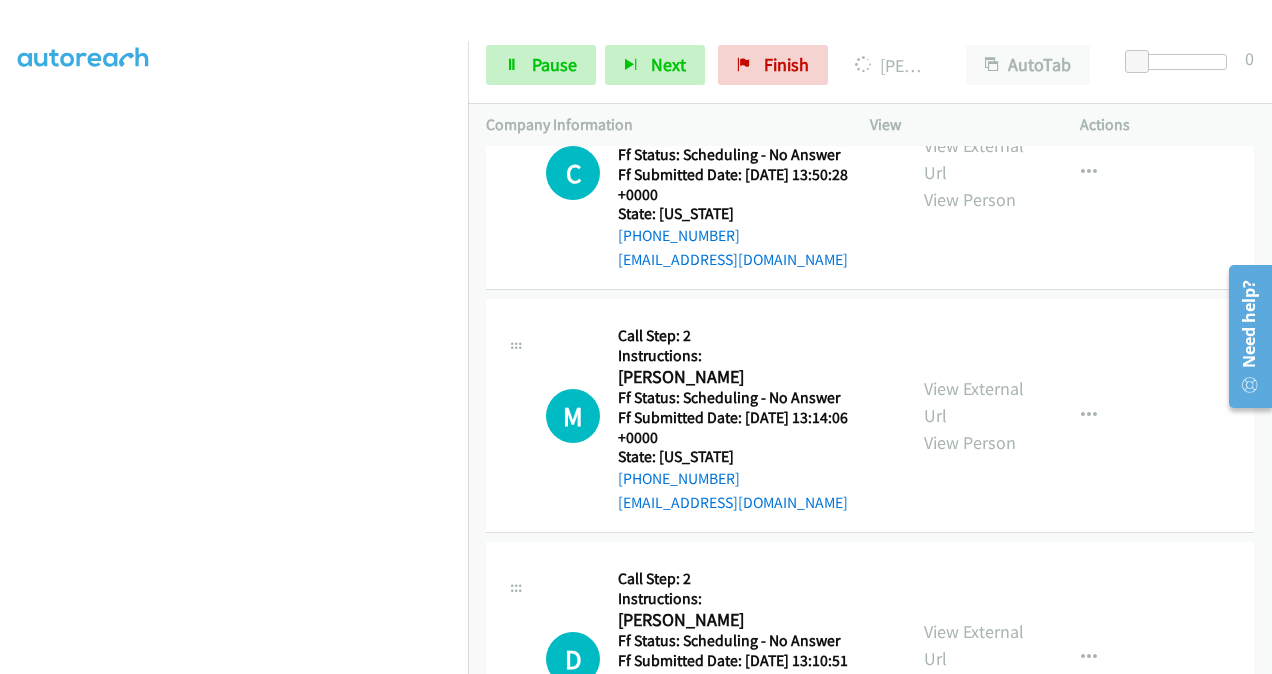 scroll, scrollTop: 8685, scrollLeft: 0, axis: vertical 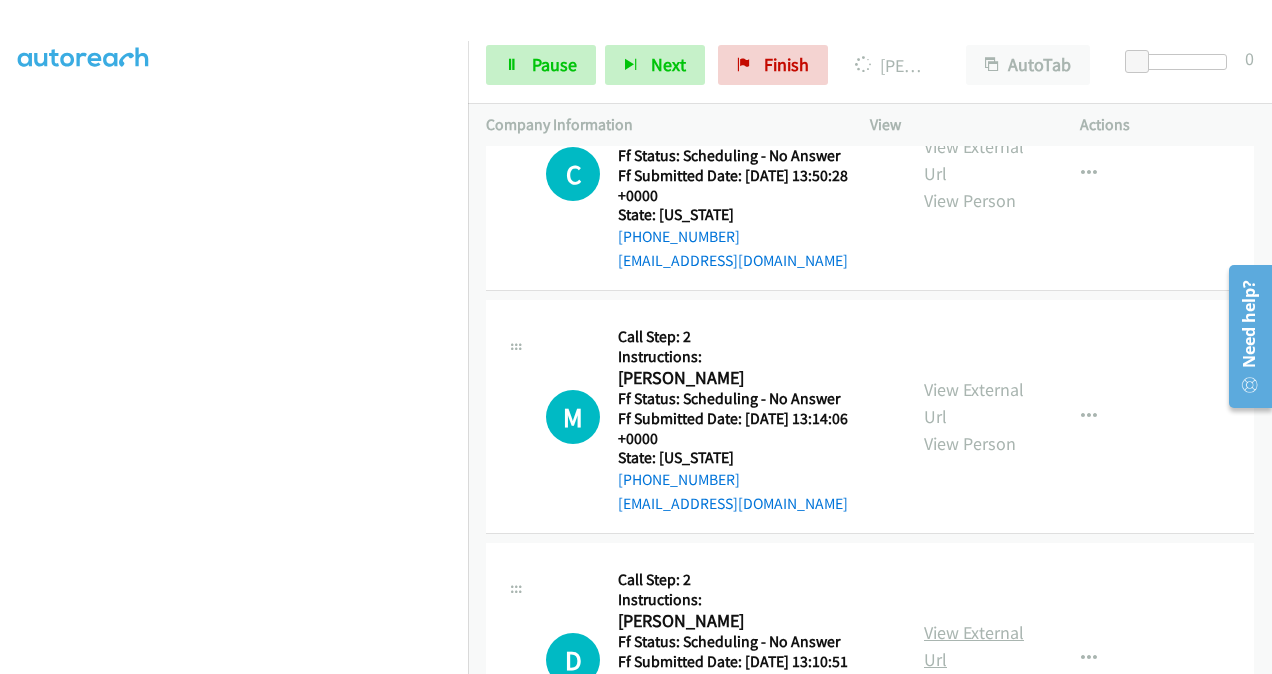 click on "View External Url" at bounding box center [974, 646] 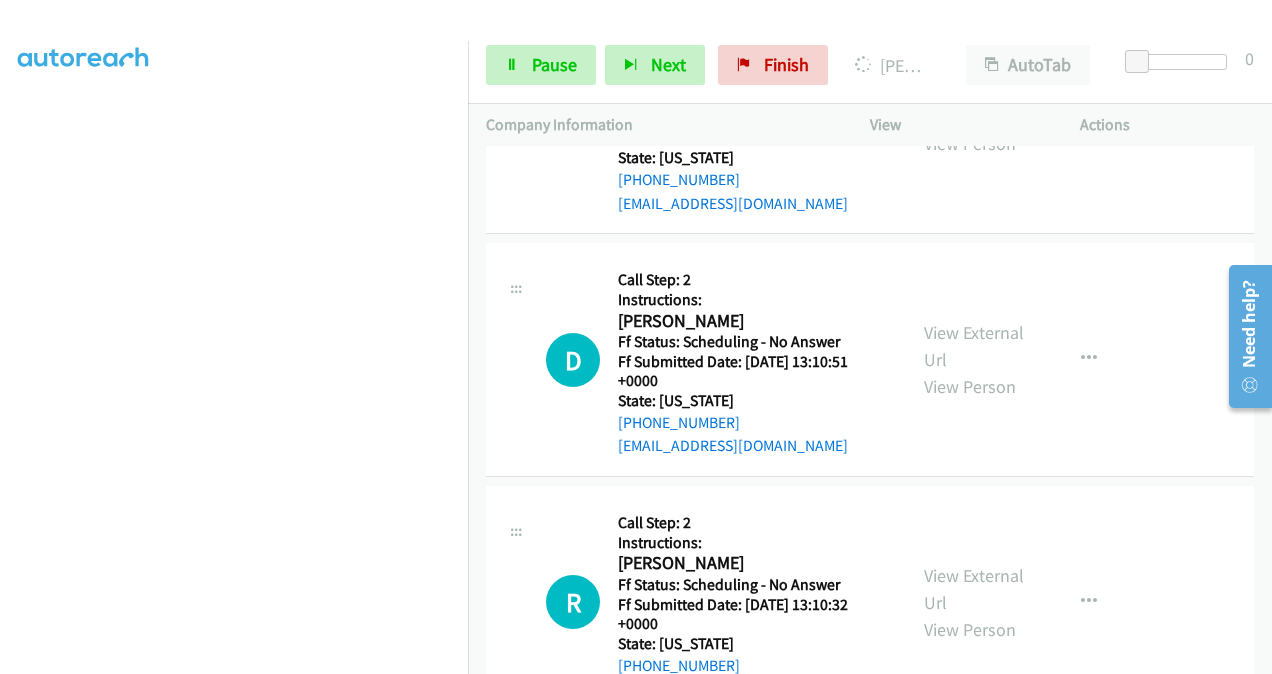 scroll, scrollTop: 9085, scrollLeft: 0, axis: vertical 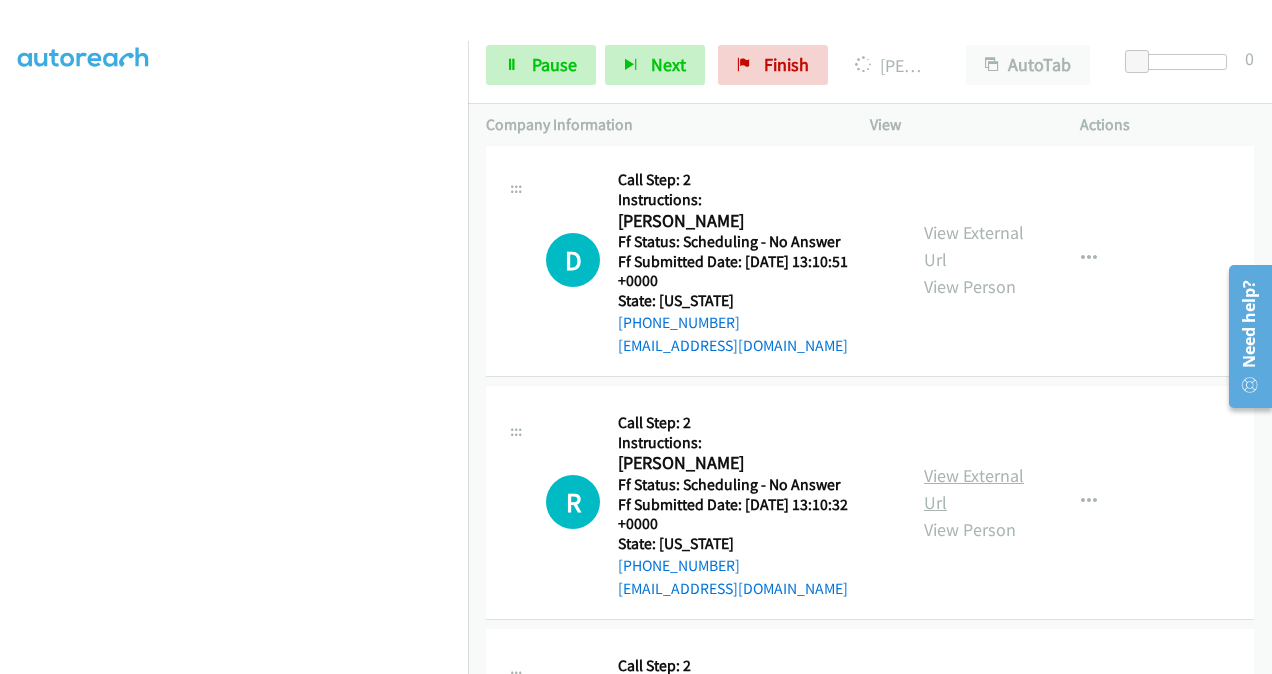 click on "View External Url" at bounding box center [974, 489] 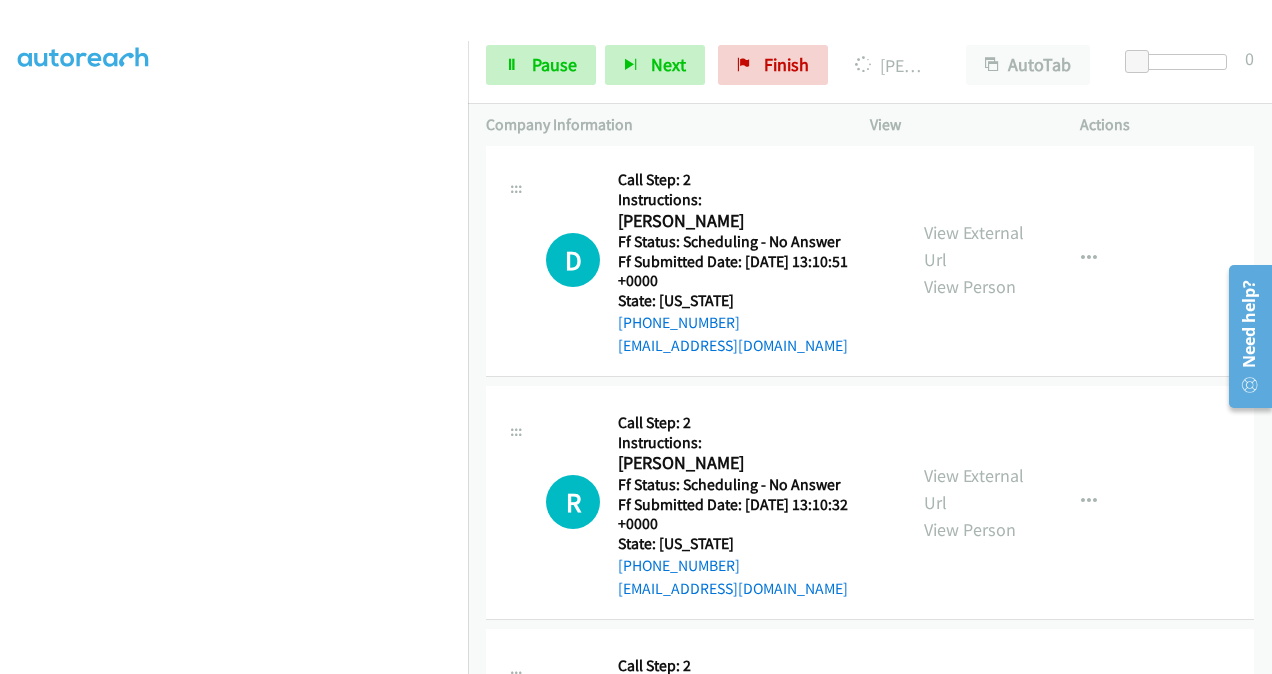 scroll, scrollTop: 9285, scrollLeft: 0, axis: vertical 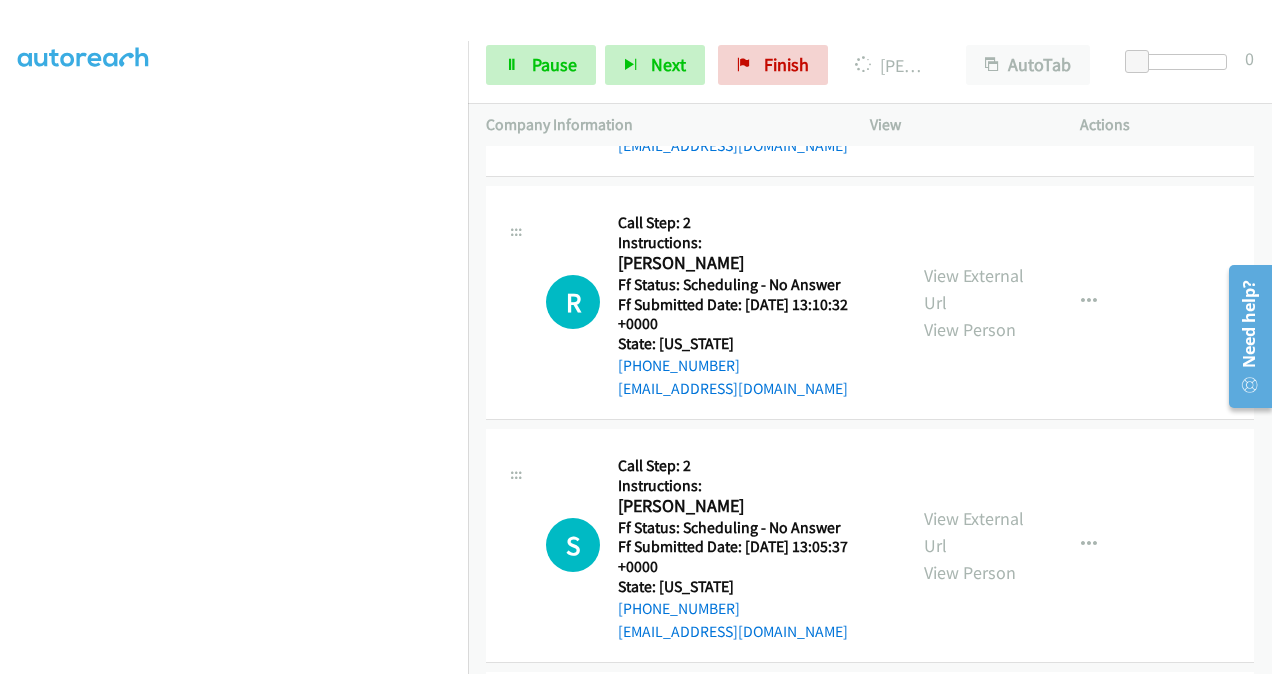 click on "View External Url
View Person" at bounding box center (975, 545) 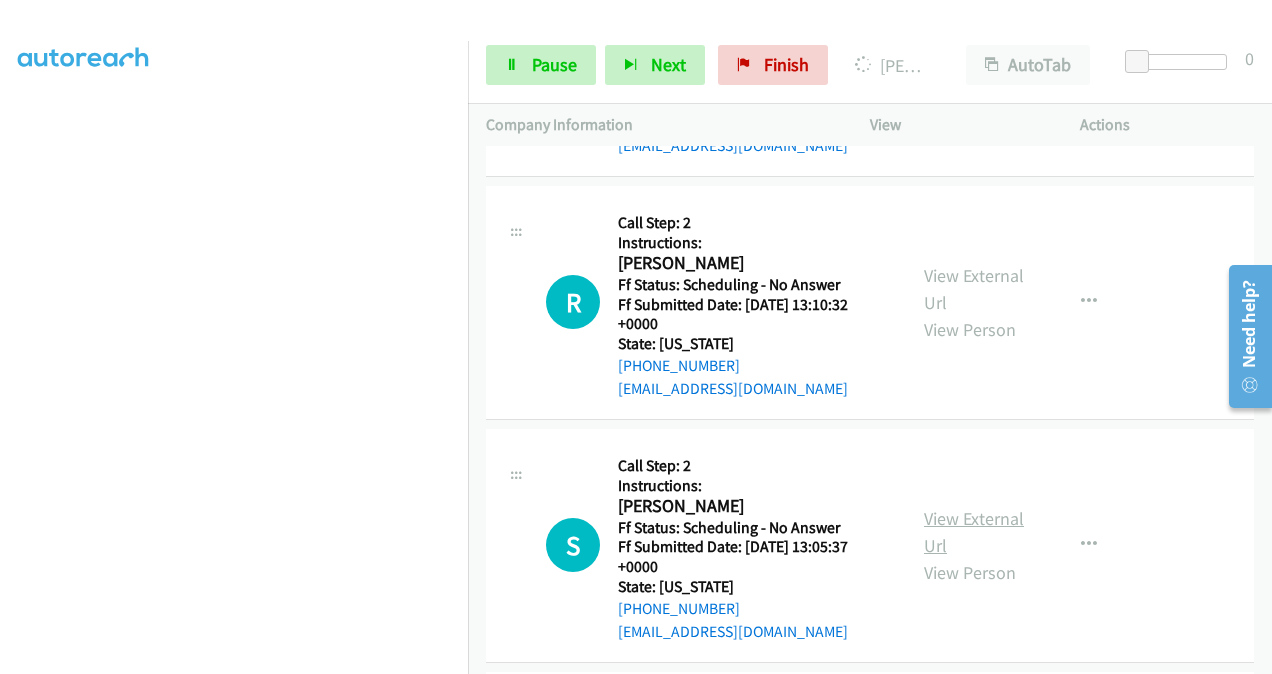 click on "View External Url" at bounding box center (974, 532) 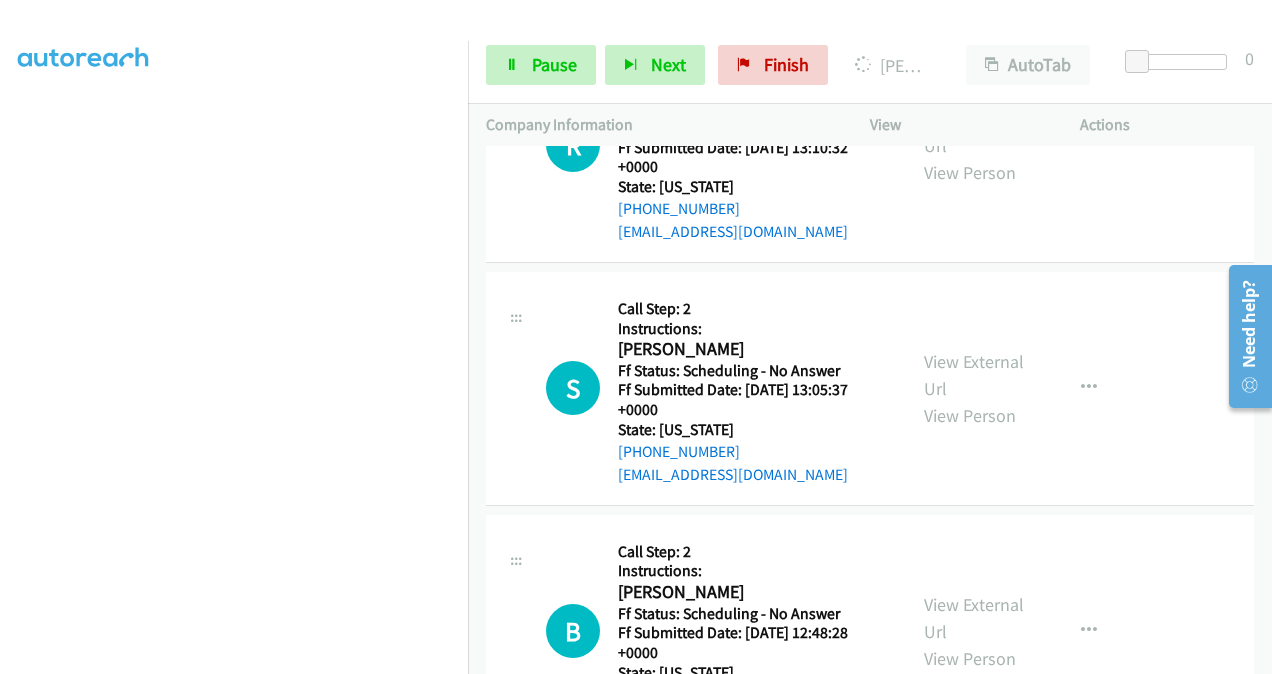 scroll, scrollTop: 9485, scrollLeft: 0, axis: vertical 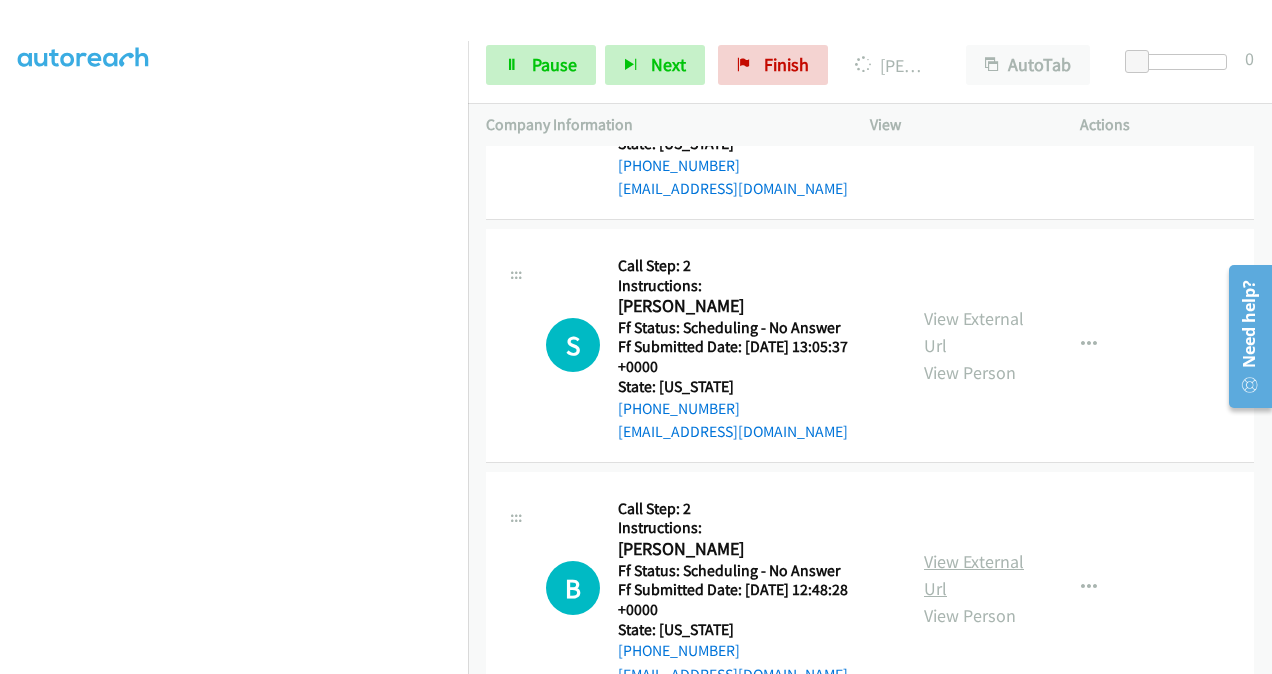 click on "View External Url" at bounding box center (974, 575) 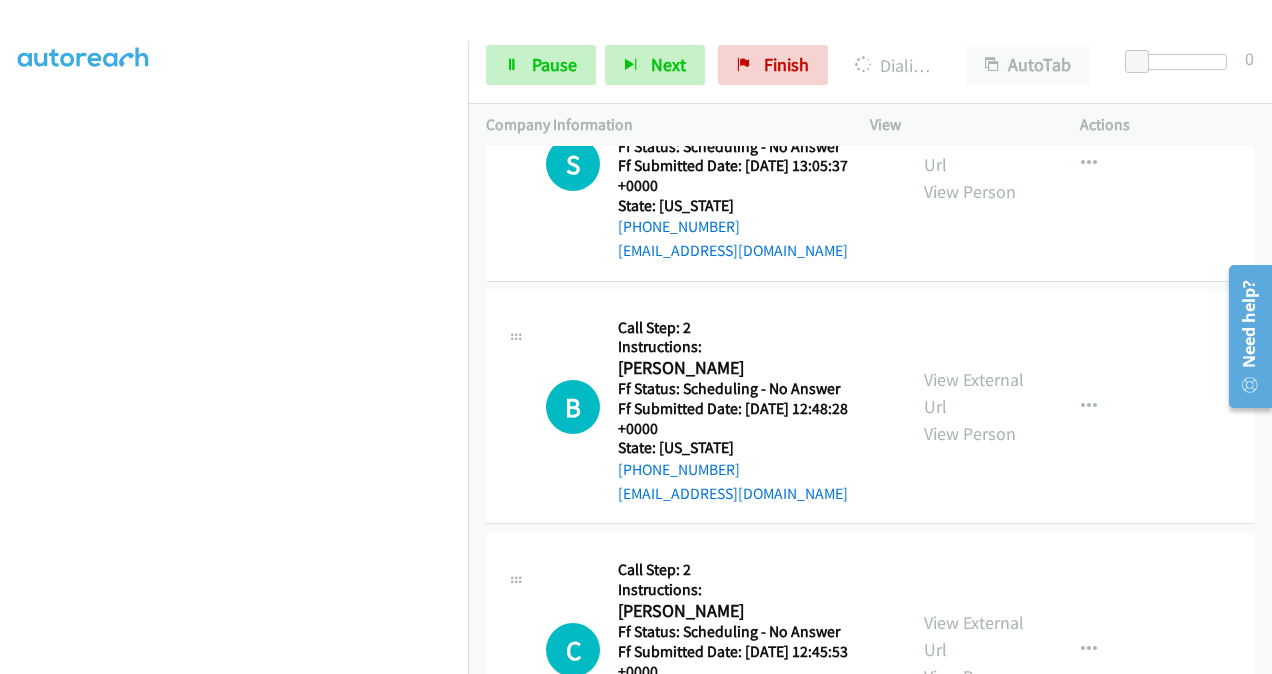 scroll, scrollTop: 9985, scrollLeft: 0, axis: vertical 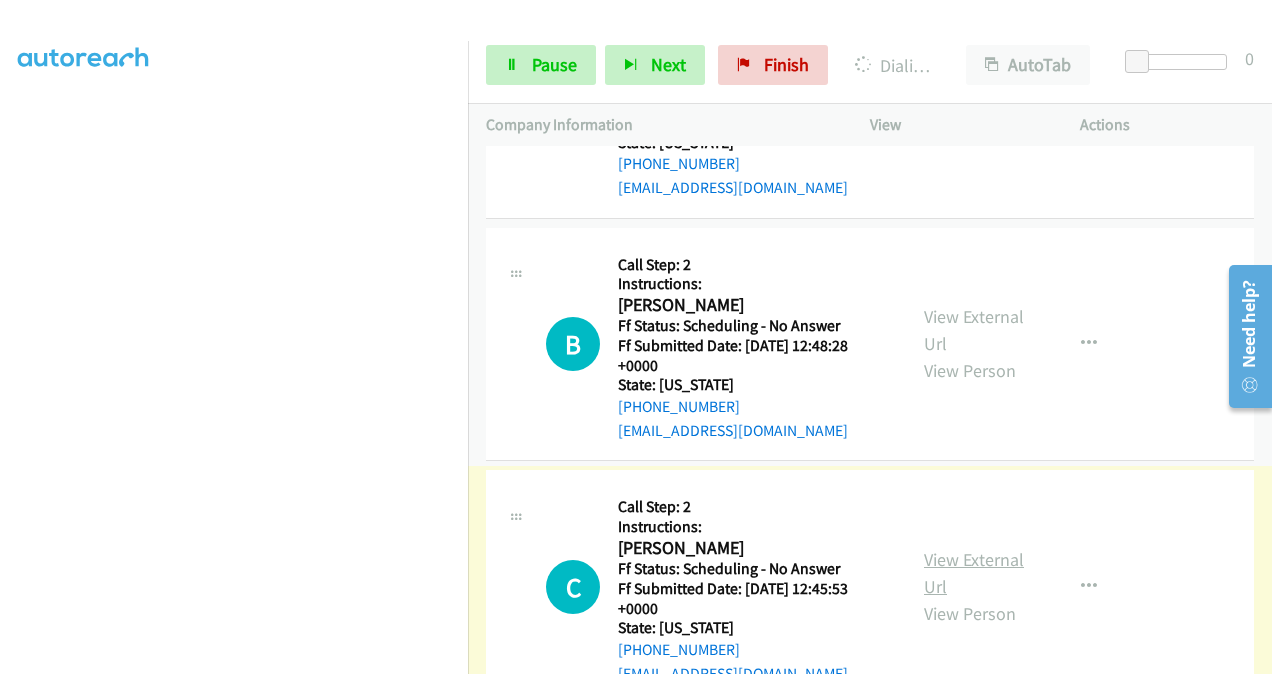 click on "View External Url" at bounding box center (974, 573) 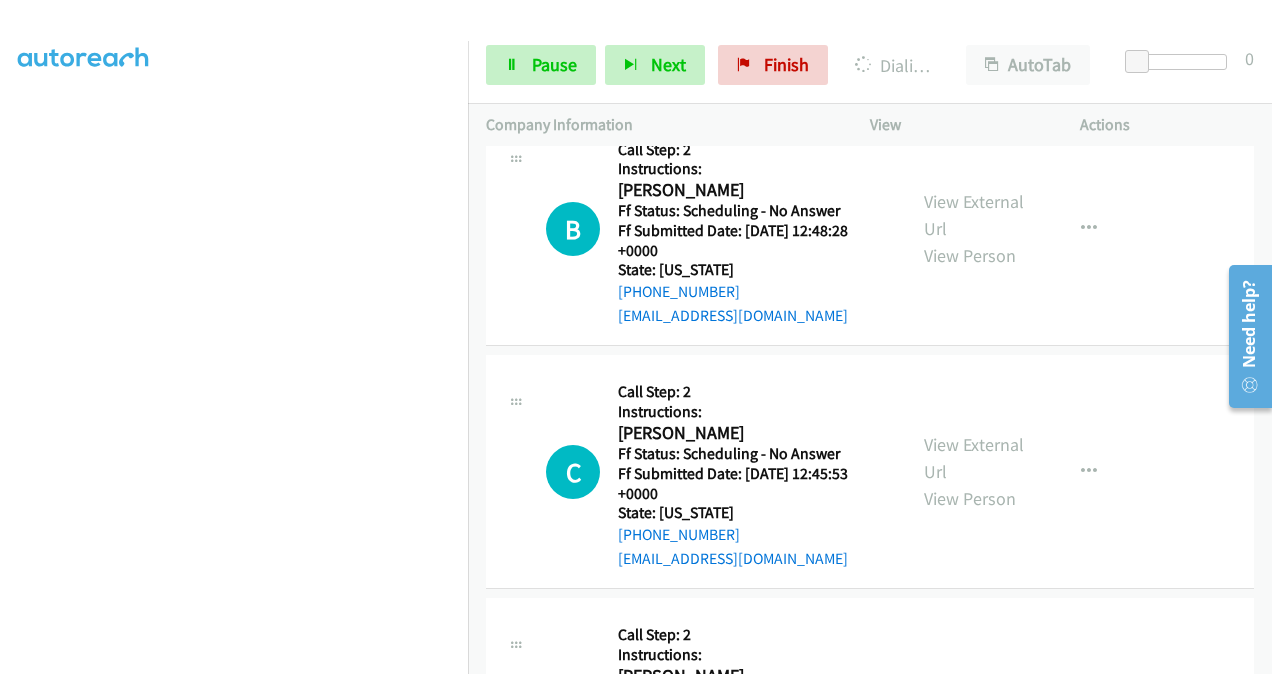 scroll, scrollTop: 10285, scrollLeft: 0, axis: vertical 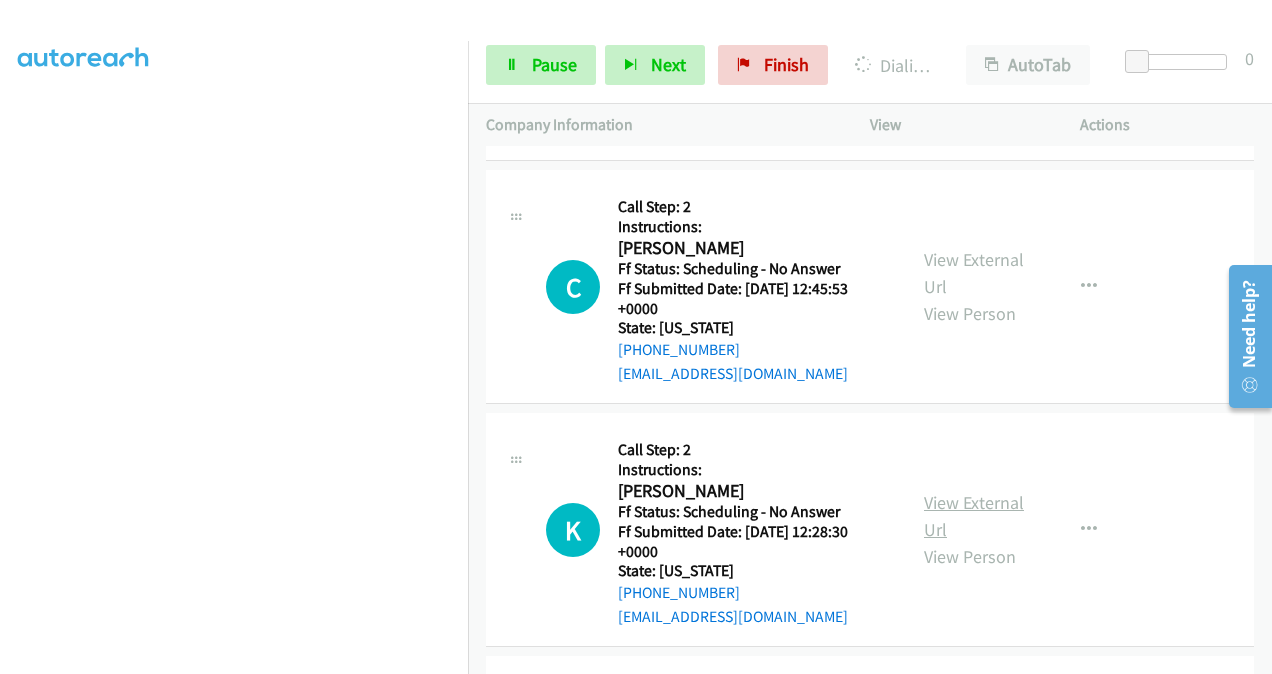 click on "View External Url" at bounding box center (974, 516) 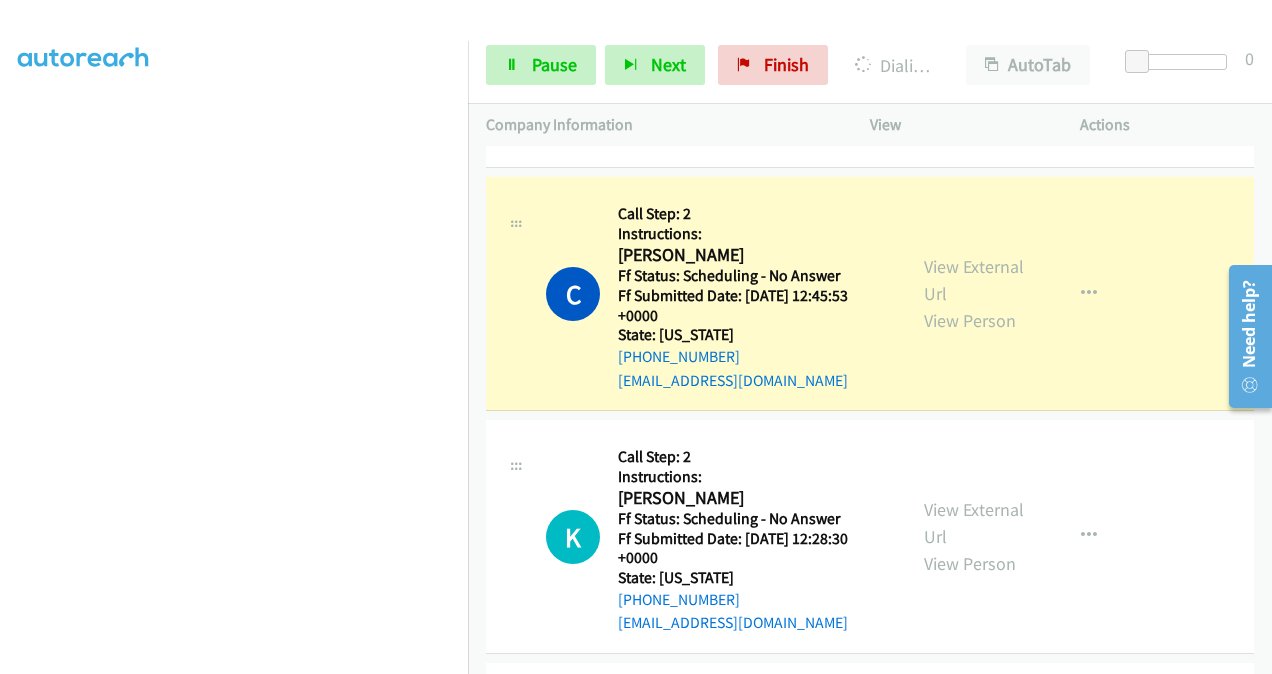 scroll, scrollTop: 10506, scrollLeft: 0, axis: vertical 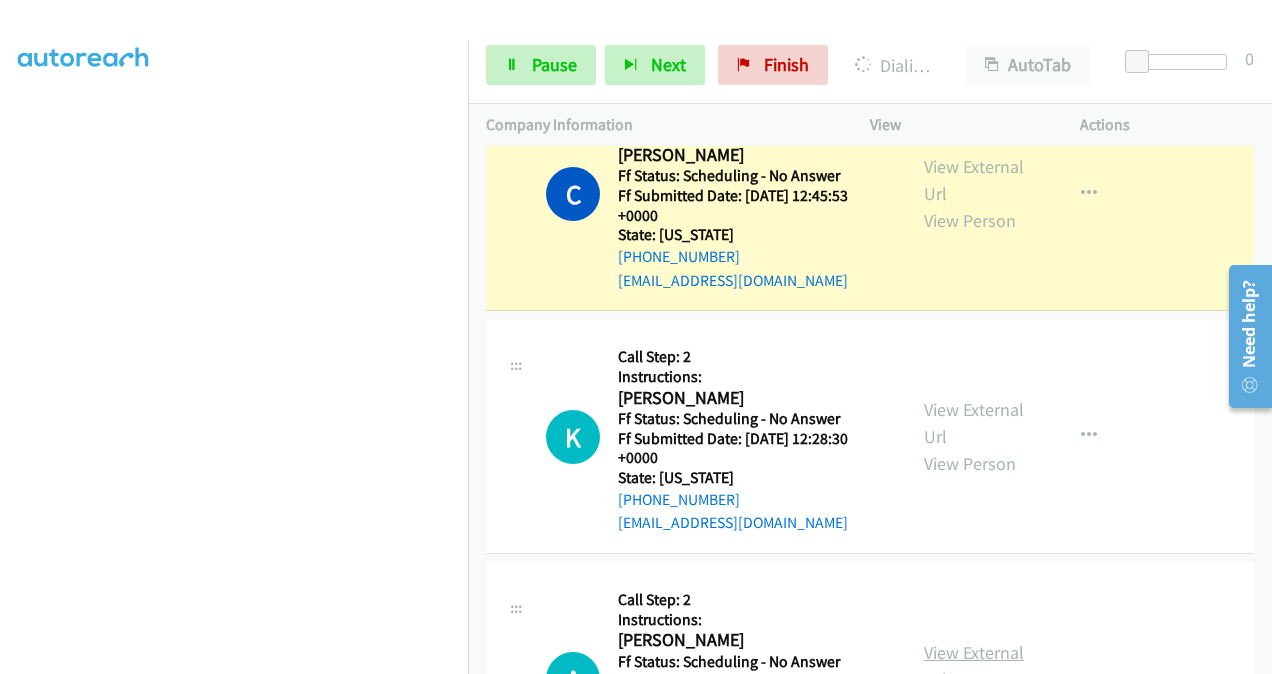 click on "View External Url" at bounding box center [974, 666] 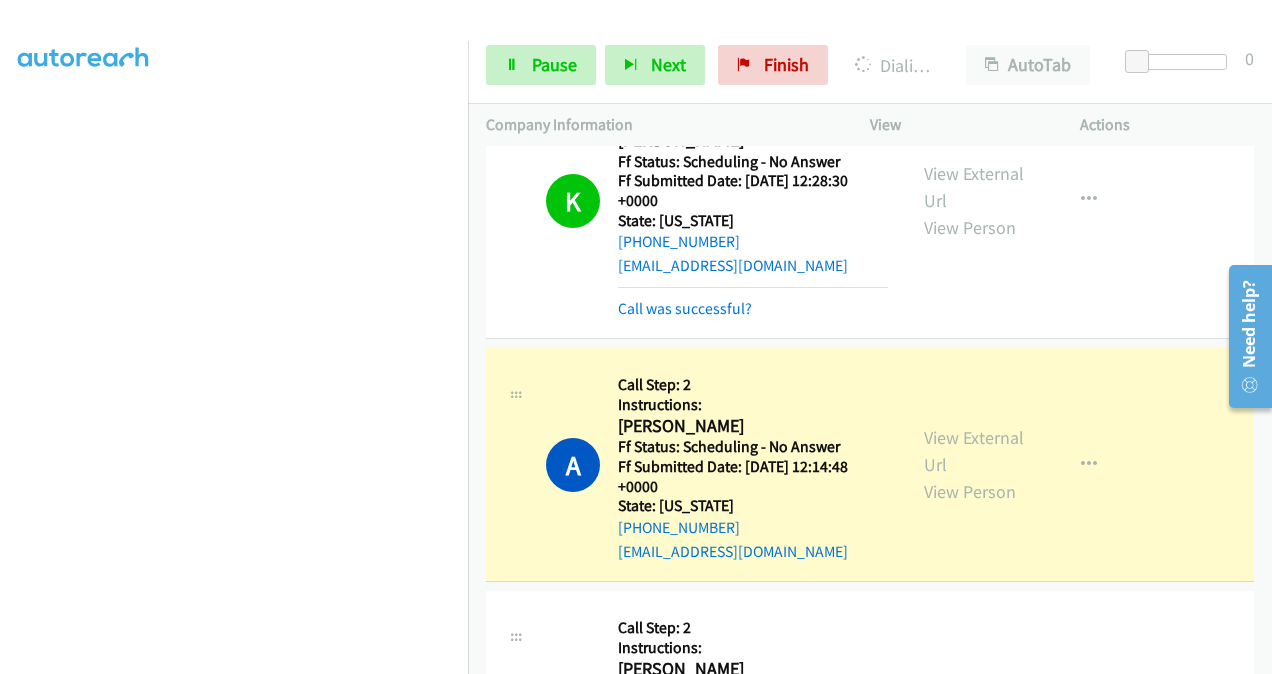 scroll, scrollTop: 11006, scrollLeft: 0, axis: vertical 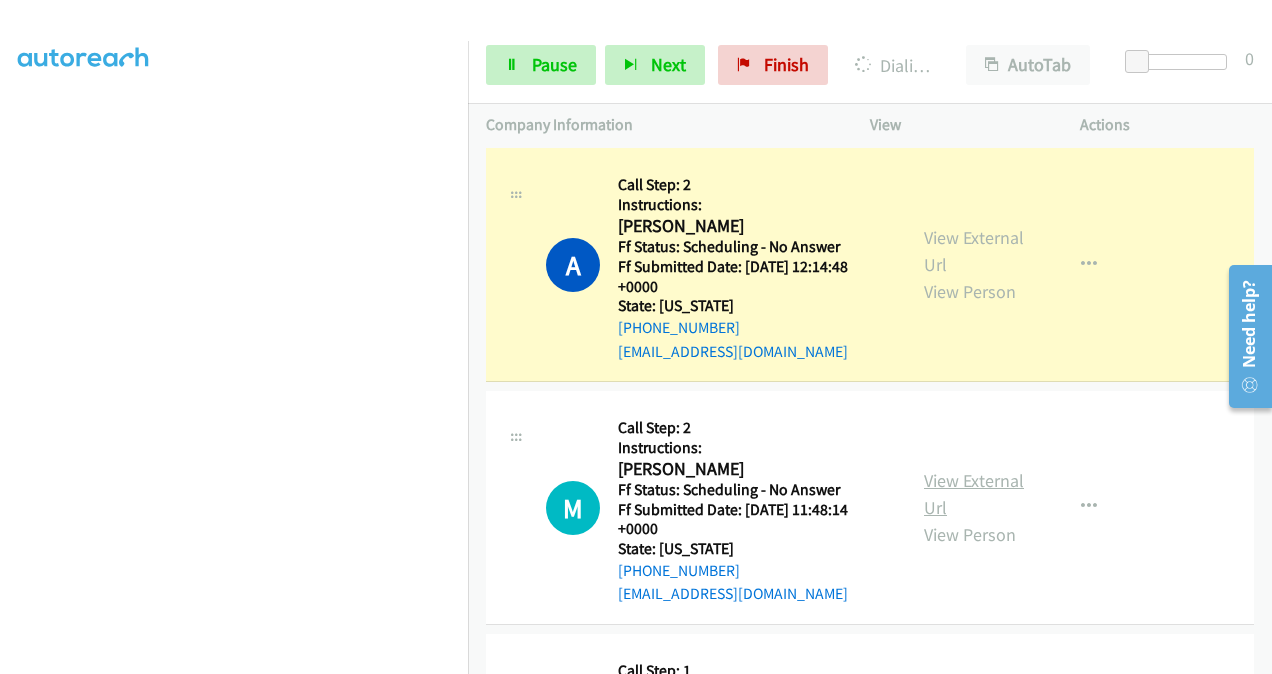 click on "View External Url" at bounding box center [974, 494] 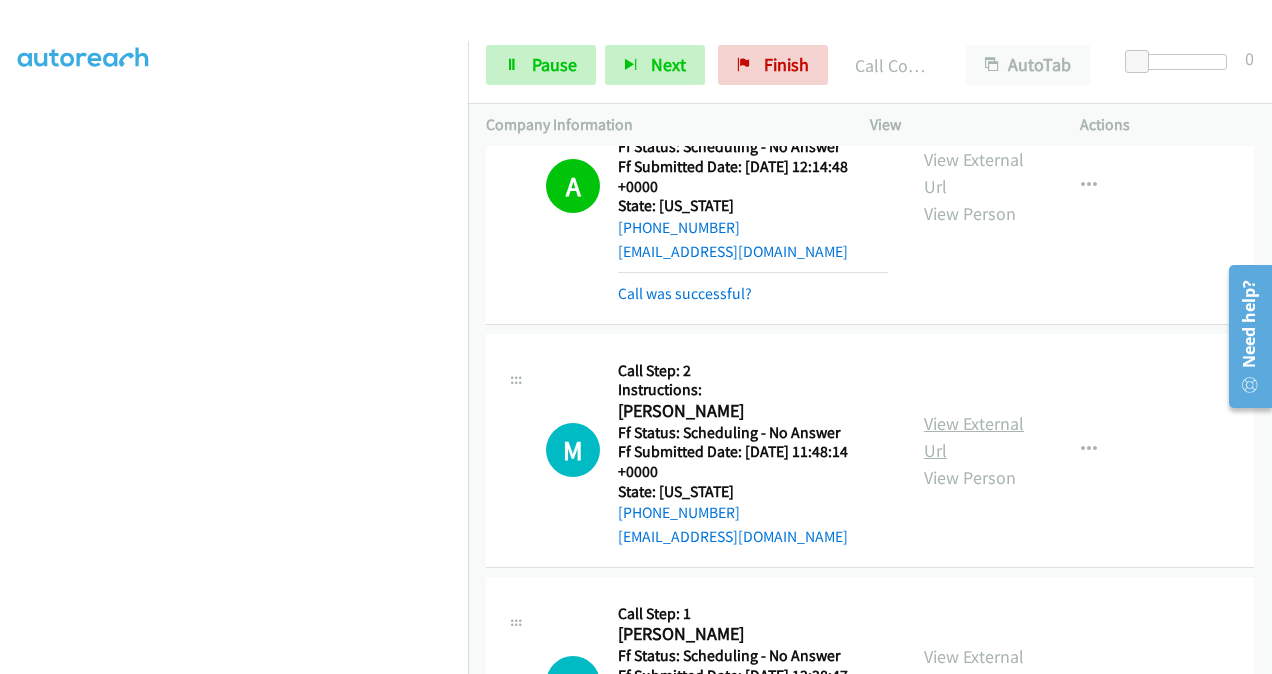 scroll, scrollTop: 11148, scrollLeft: 0, axis: vertical 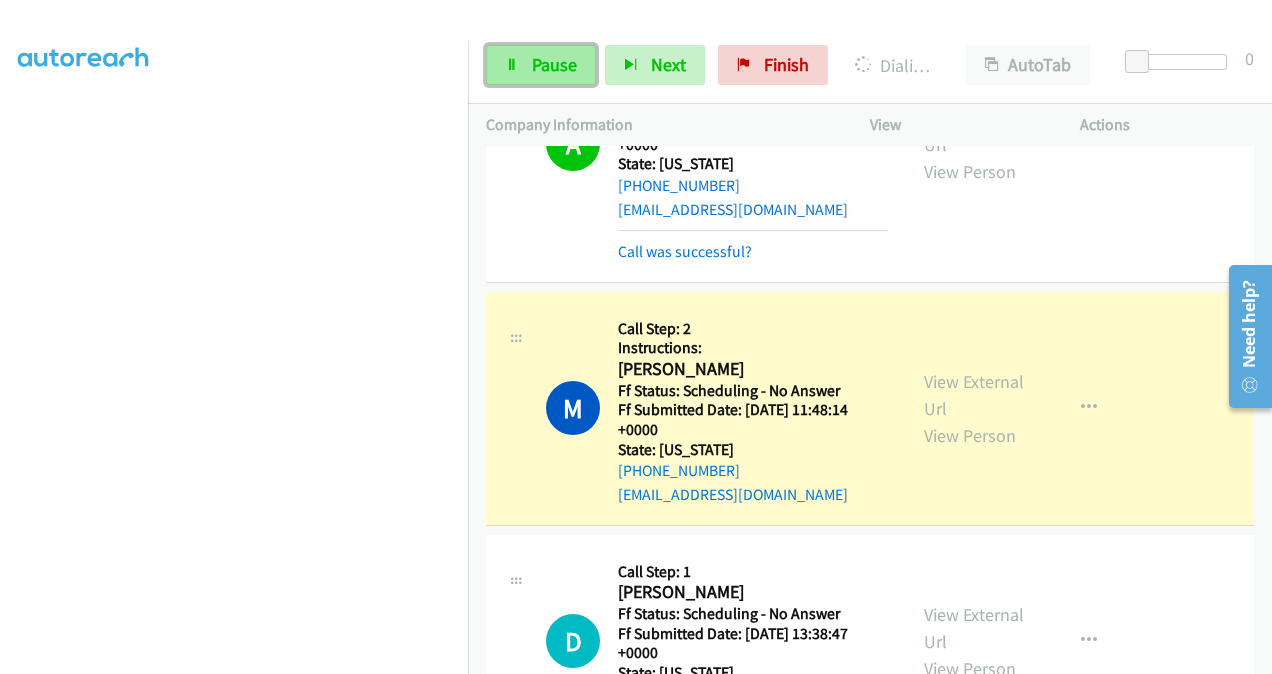 click on "Pause" at bounding box center (554, 64) 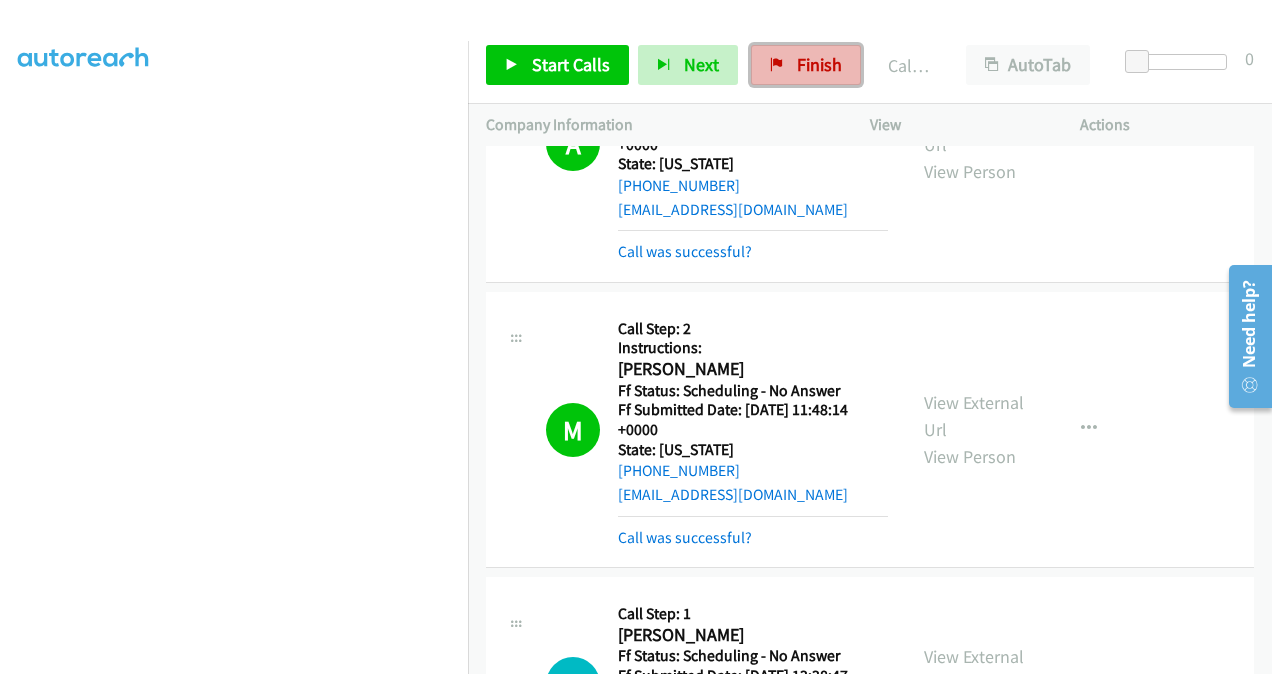 click on "Finish" at bounding box center [819, 64] 